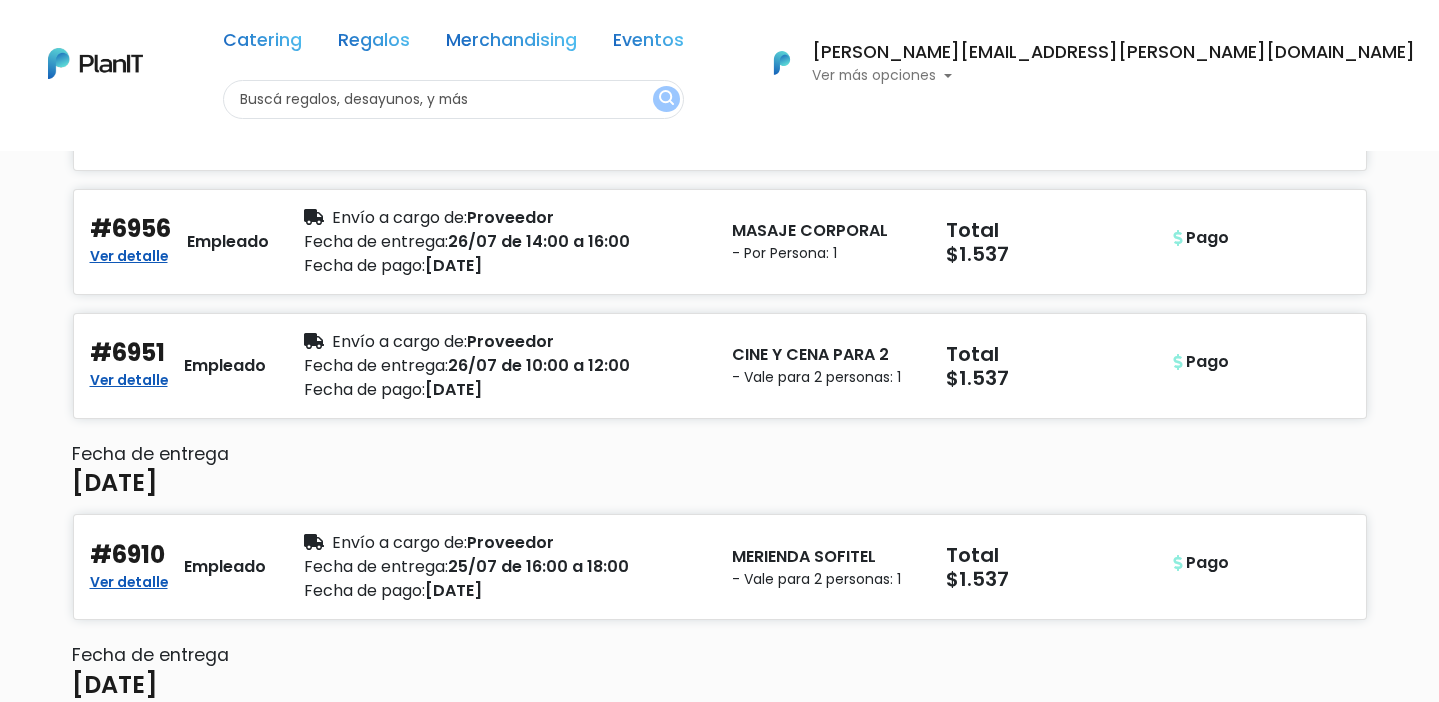 scroll, scrollTop: 20228, scrollLeft: 0, axis: vertical 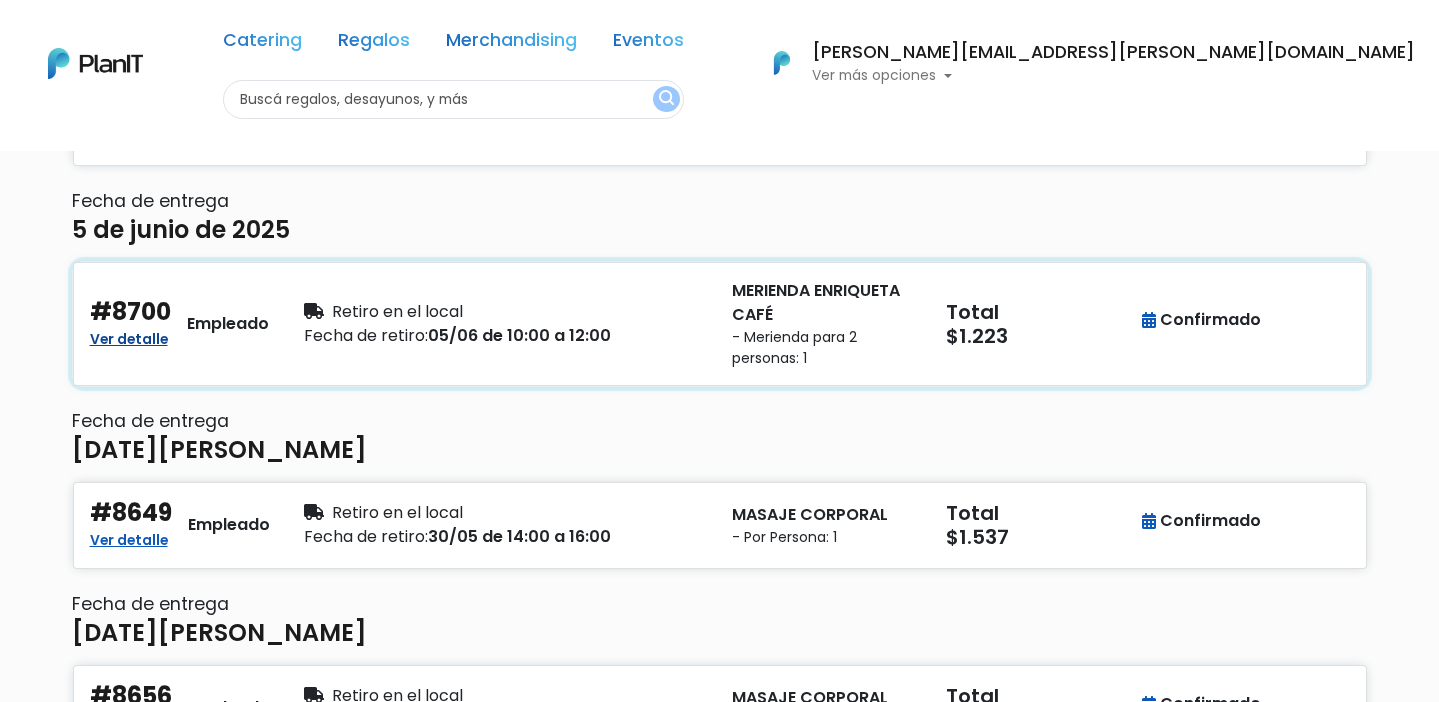 click on "Ver detalle" at bounding box center (129, 337) 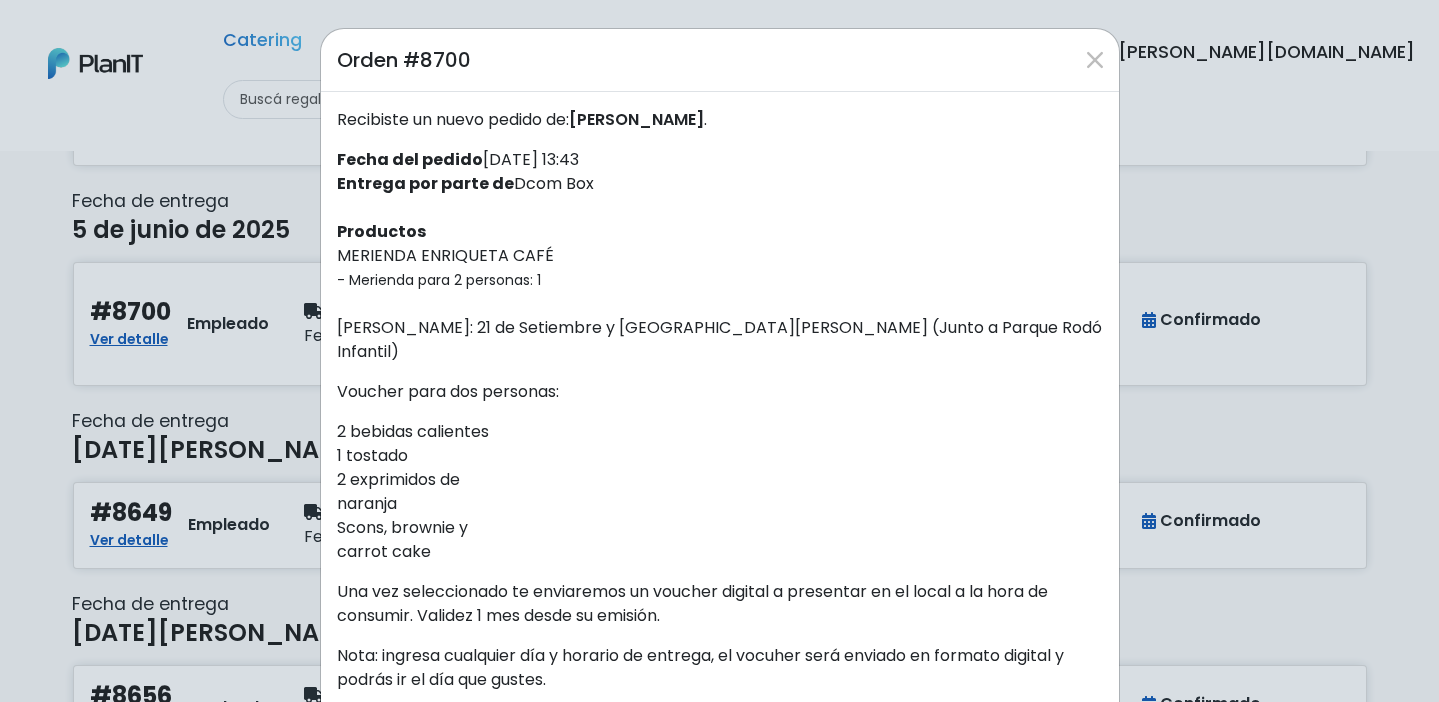 click on "Orden #8700
Recibiste un nuevo pedido de:  Ignacio Fernandez .
Fecha del pedido
04/06/2025 13:43
Entrega por parte de  Dcom Box
Productos
MERIENDA ENRIQUETA CAFÉ
- Merienda para 2 personas: 1
Enriqueta: 21 de Setiembre y Bulevar Artigas (Junto a Parque Rodó Infantil)
Voucher para dos personas:
2 bebidas calientes
1 tostado
2 exprimidos de
naranja
Scons, brownie y
carrot cake
Una vez seleccionado te enviaremos un voucher digital a presentar en el local a la hora de consumir. Validez 1 mes desde su emisión.
Nota: ingresa cualquier día y horario de entrega, el vocuher será enviado en formato digital y podrás ir el día que gustes.
Servicio
1.113
Costo de envío
0
IVA" at bounding box center [719, 351] 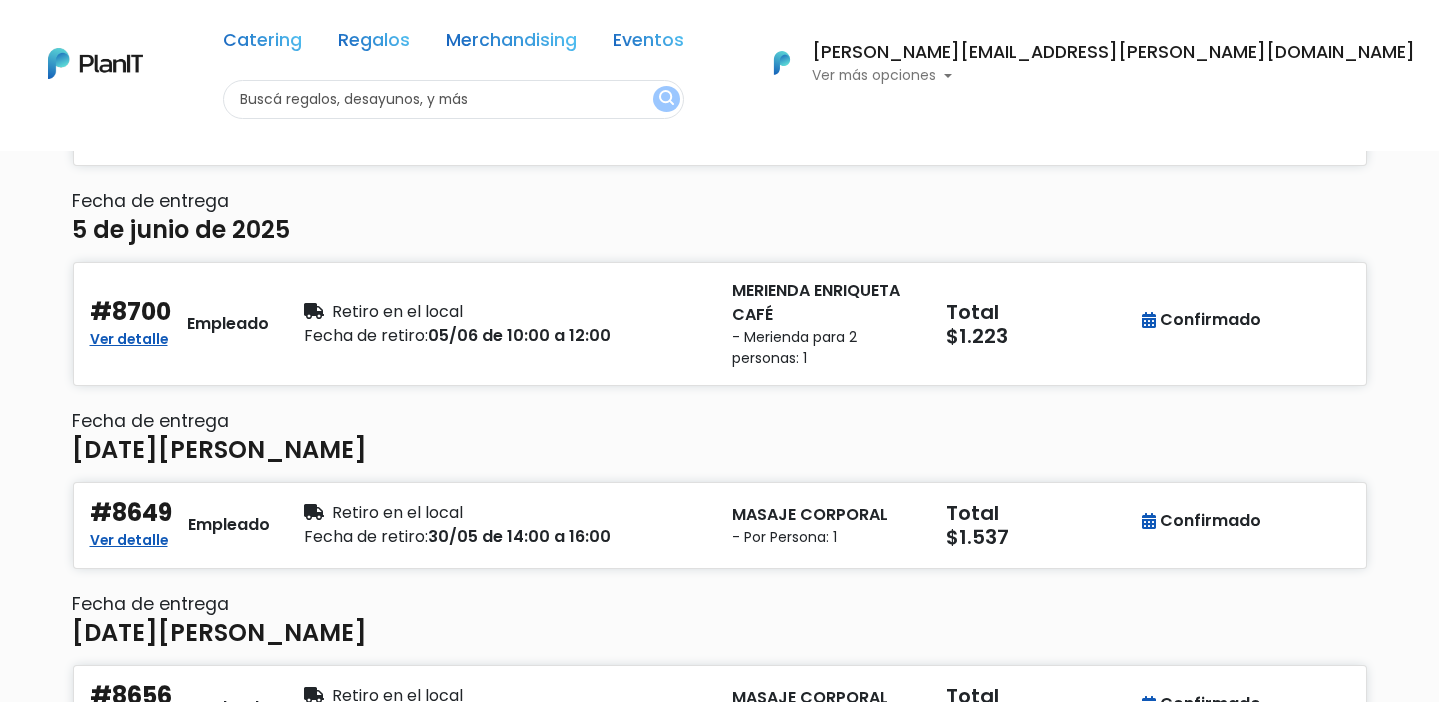 scroll, scrollTop: 0, scrollLeft: 0, axis: both 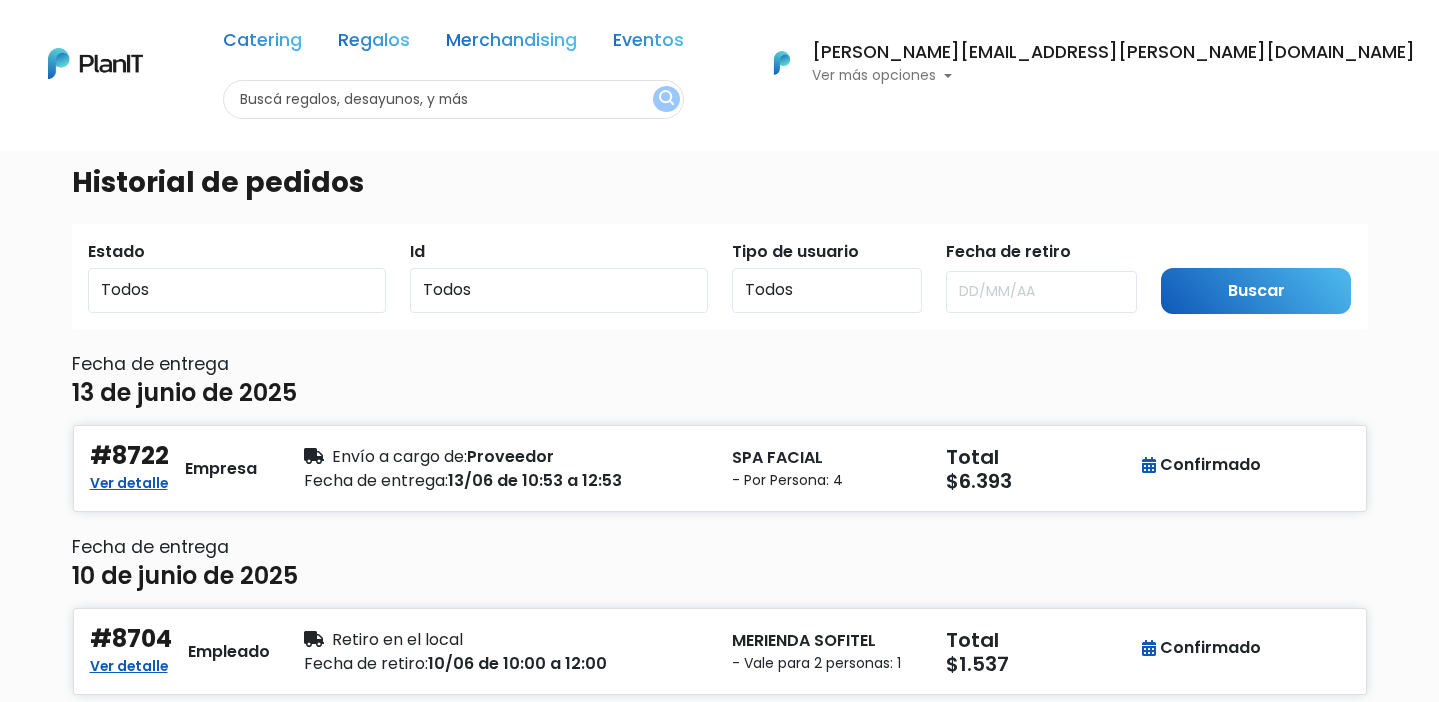 click on "Ver más opciones" at bounding box center [1113, 76] 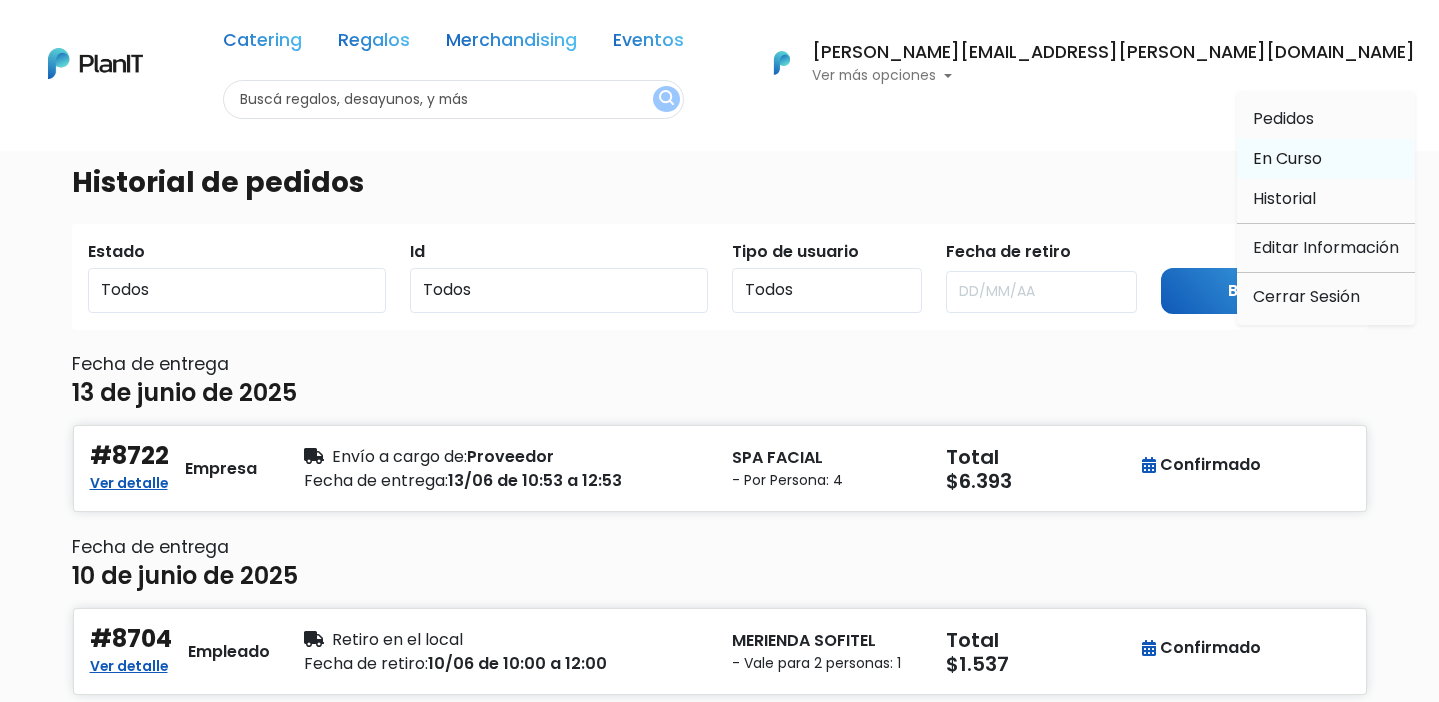 click on "En Curso" at bounding box center [1287, 158] 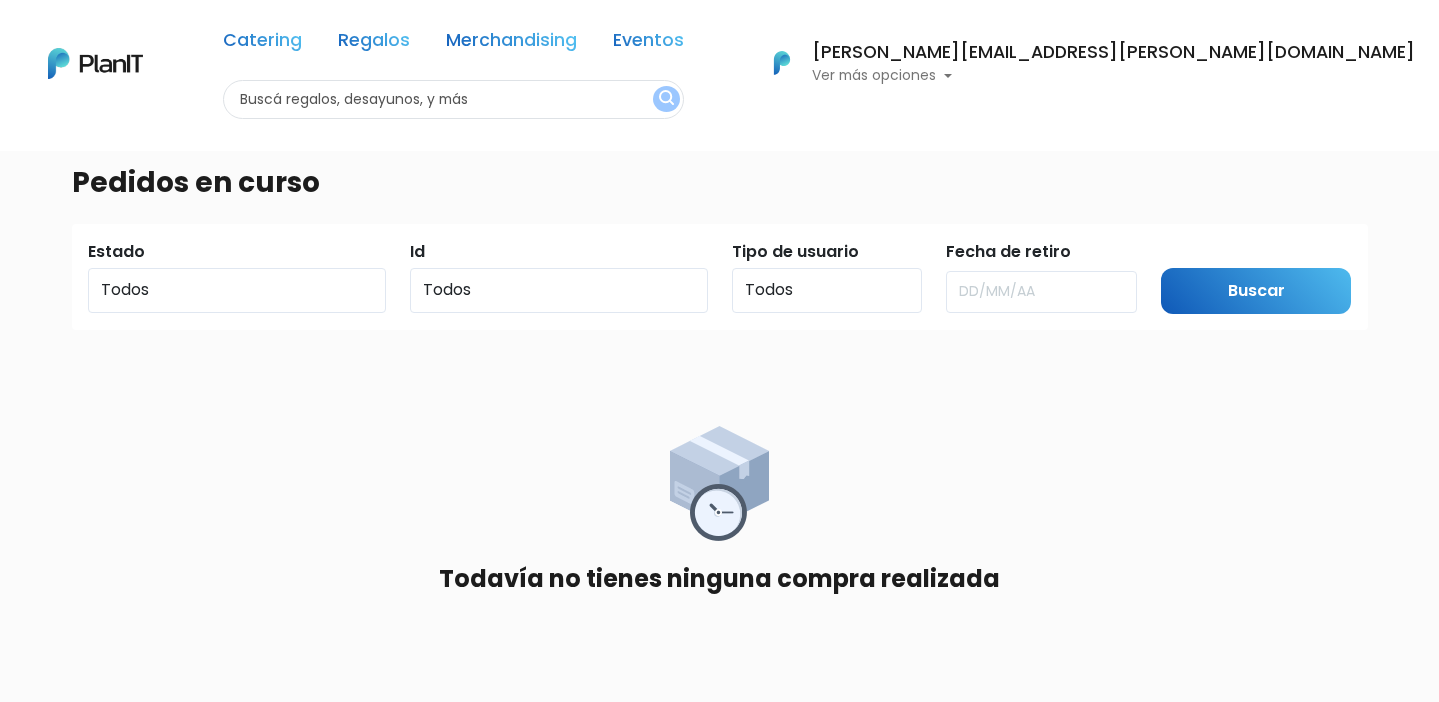 scroll, scrollTop: 0, scrollLeft: 0, axis: both 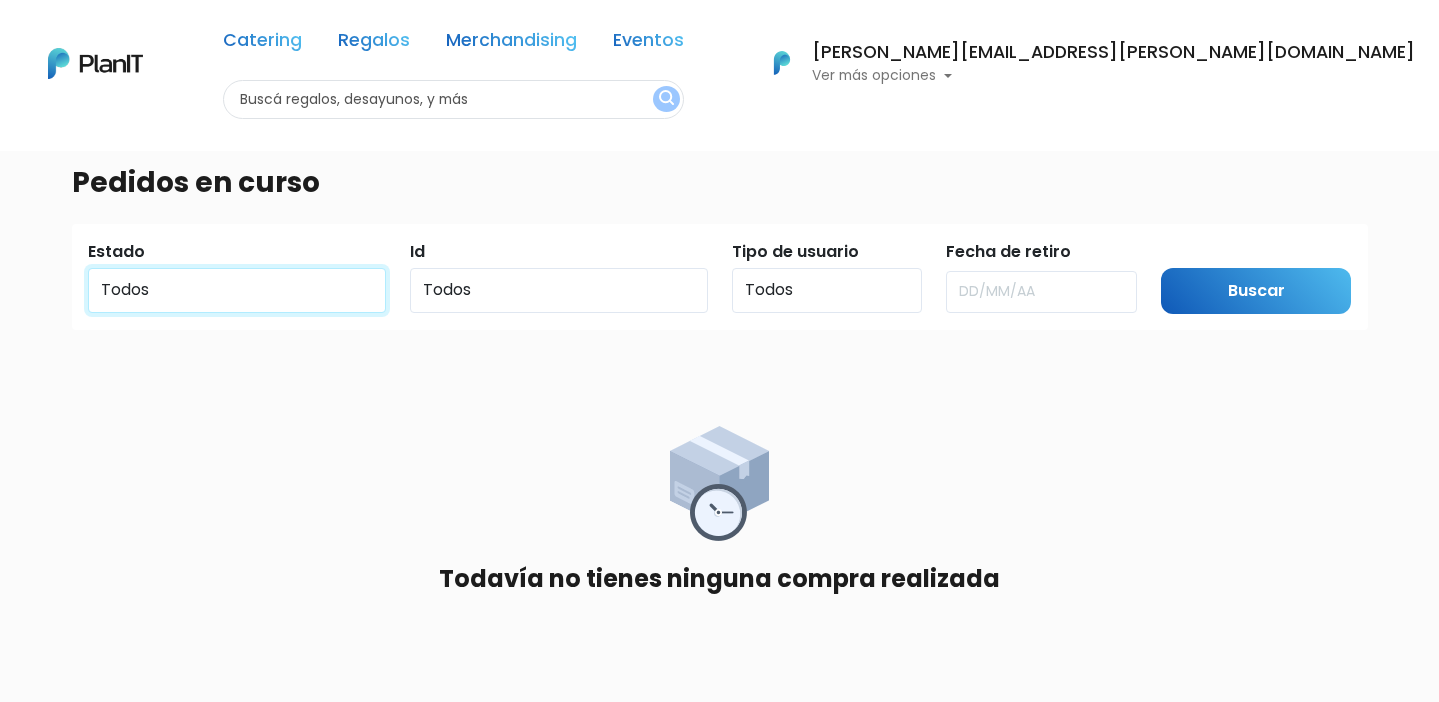 click on "Todos
Pendiente
Confirmado
Pago" at bounding box center (237, 290) 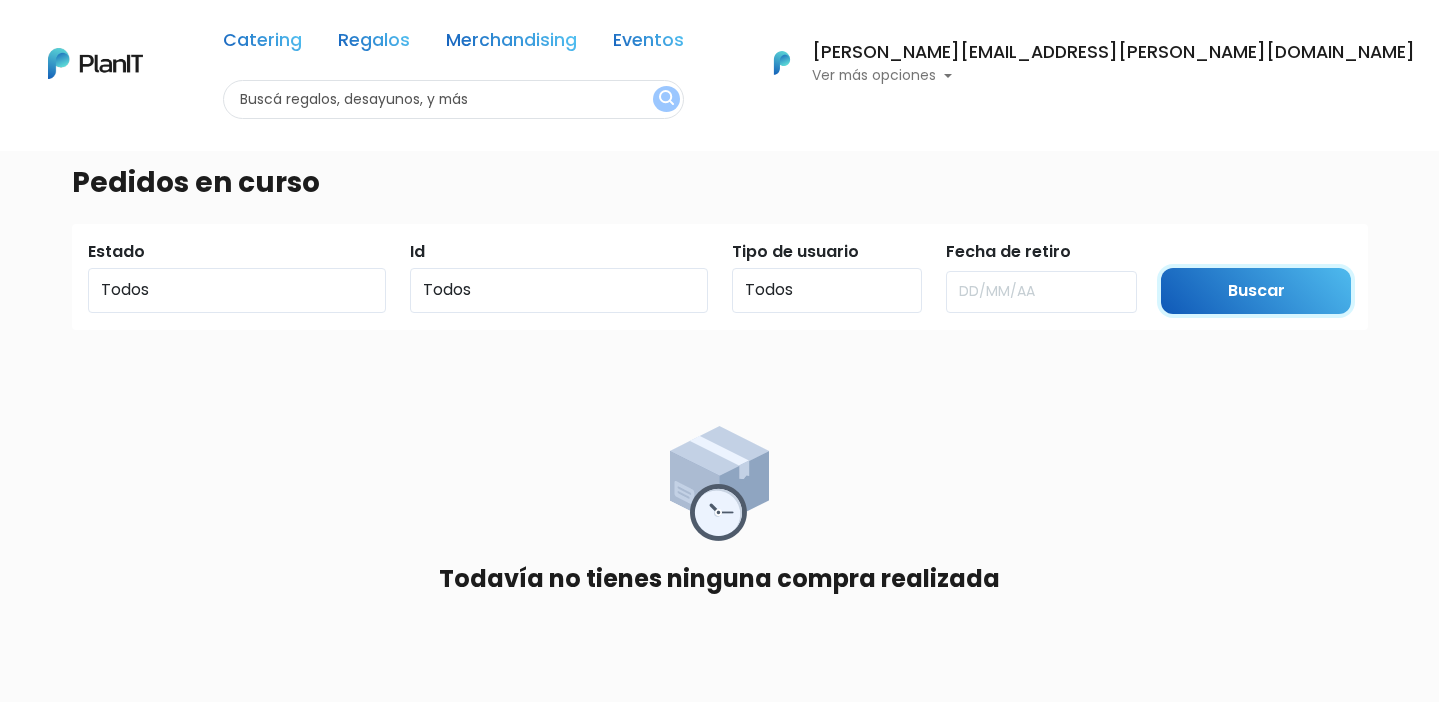 click on "Buscar" at bounding box center (1256, 291) 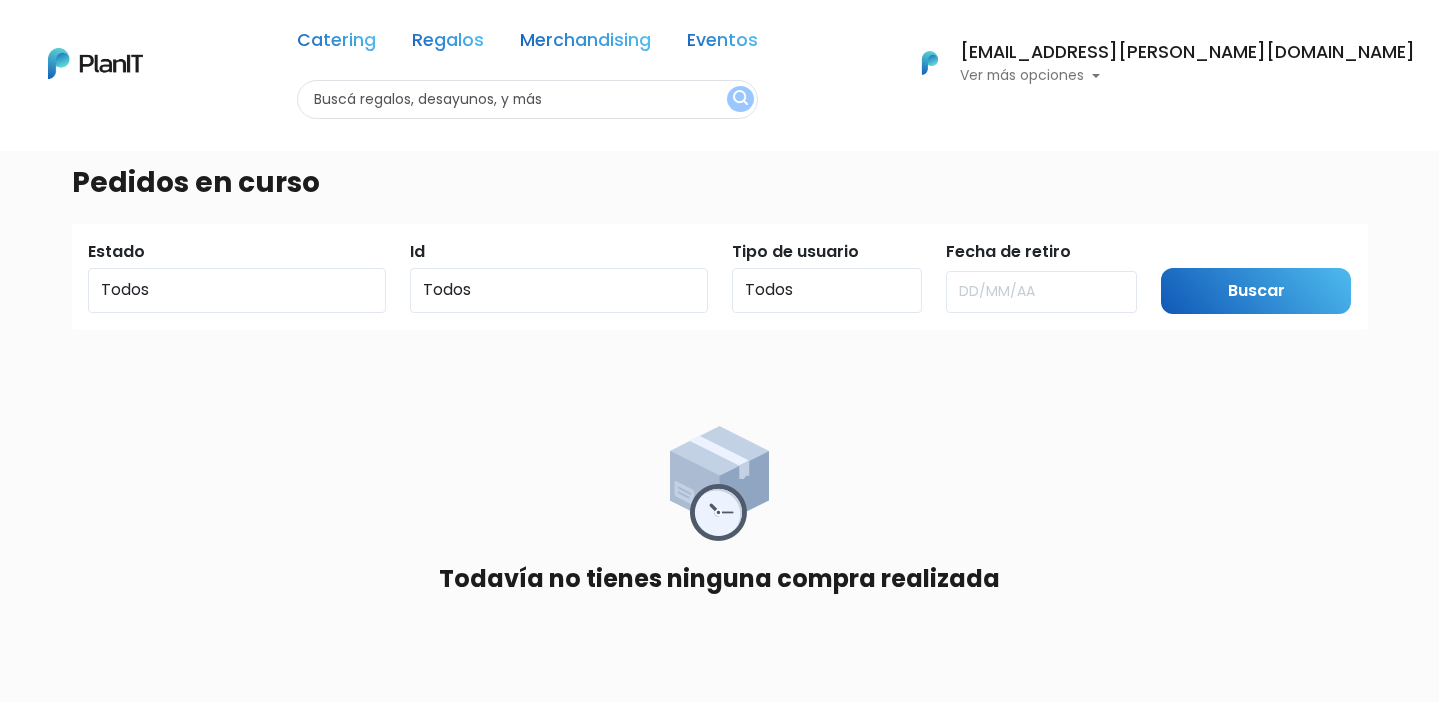 scroll, scrollTop: 0, scrollLeft: 0, axis: both 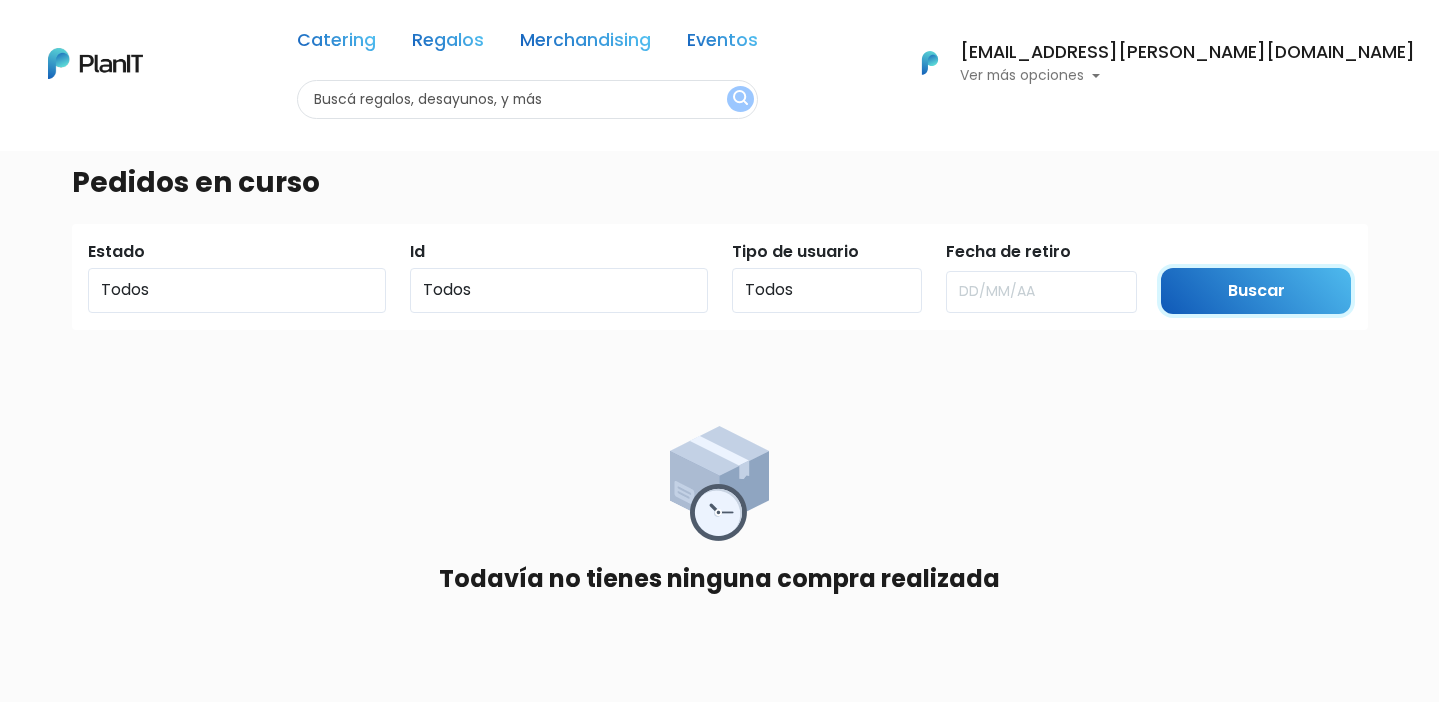 click on "Buscar" at bounding box center [1256, 291] 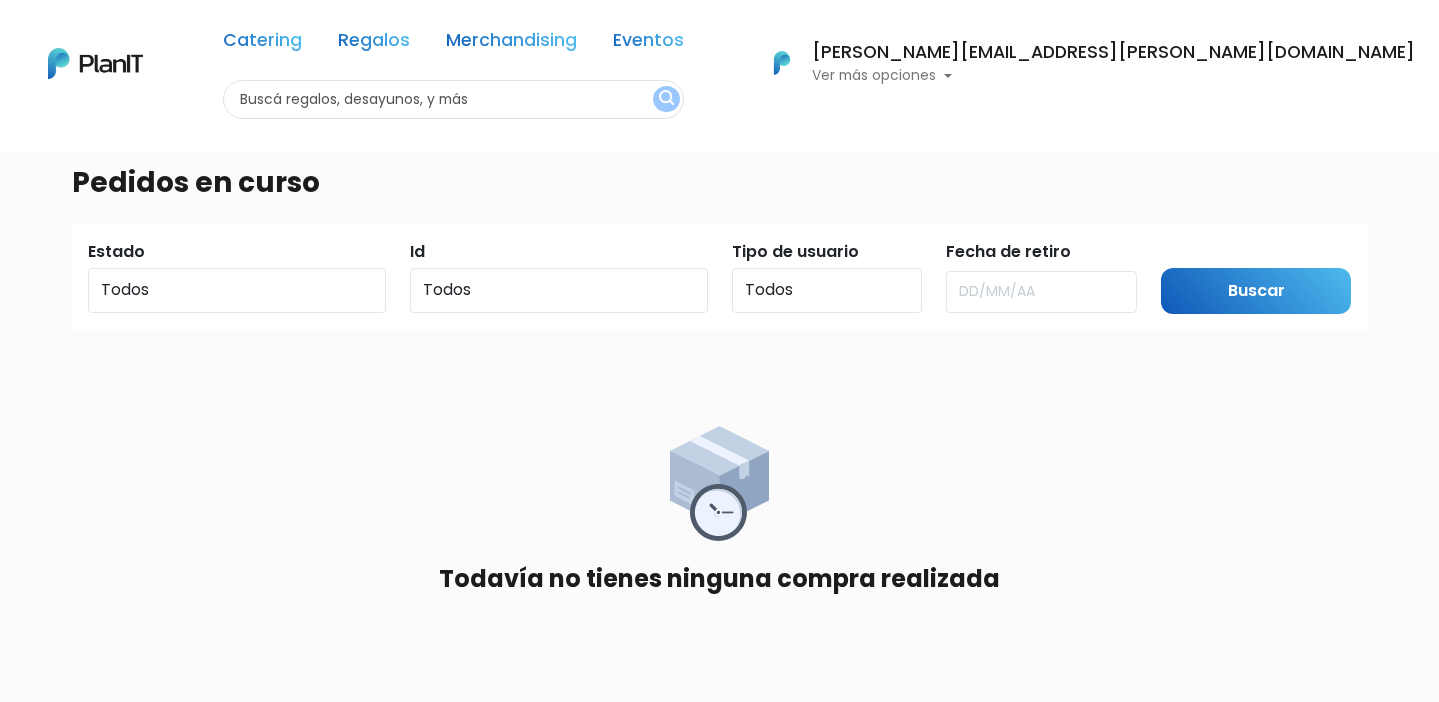 scroll, scrollTop: 0, scrollLeft: 0, axis: both 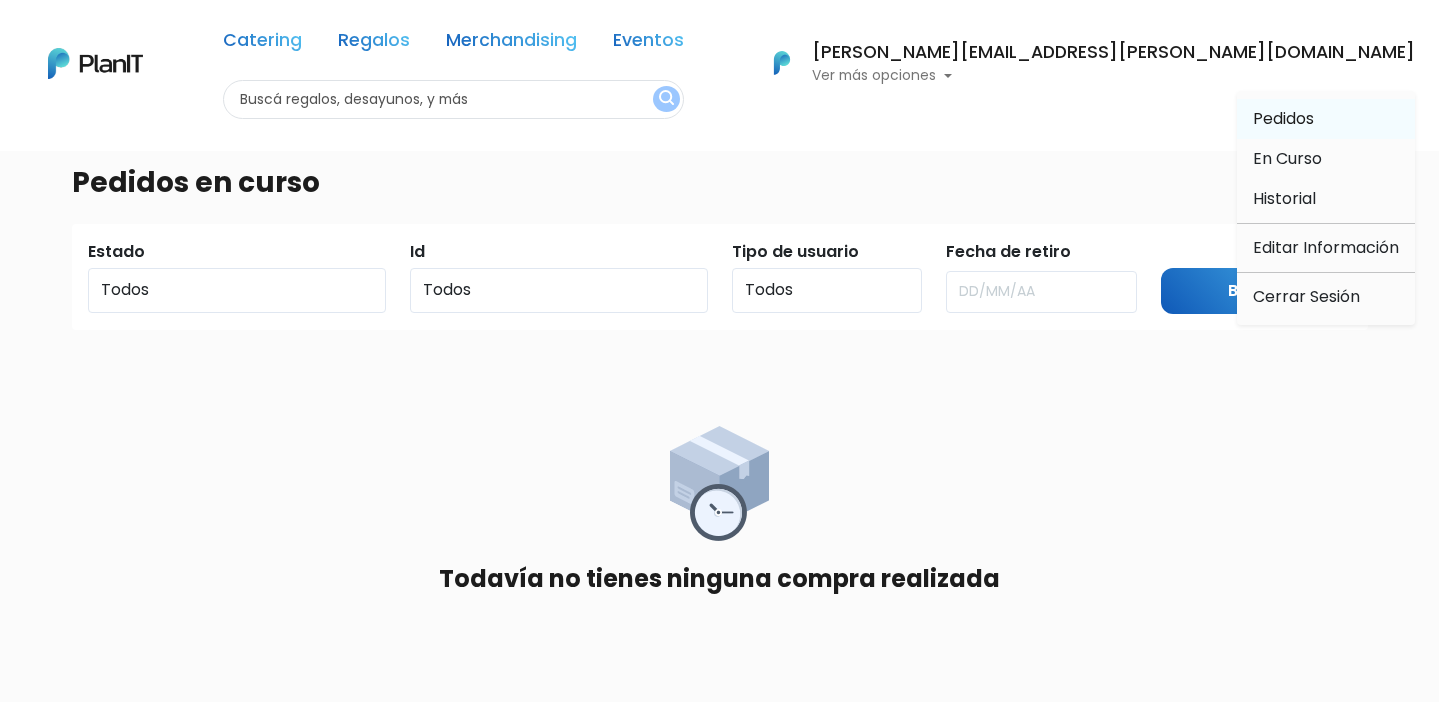 click on "Pedidos" at bounding box center (1283, 118) 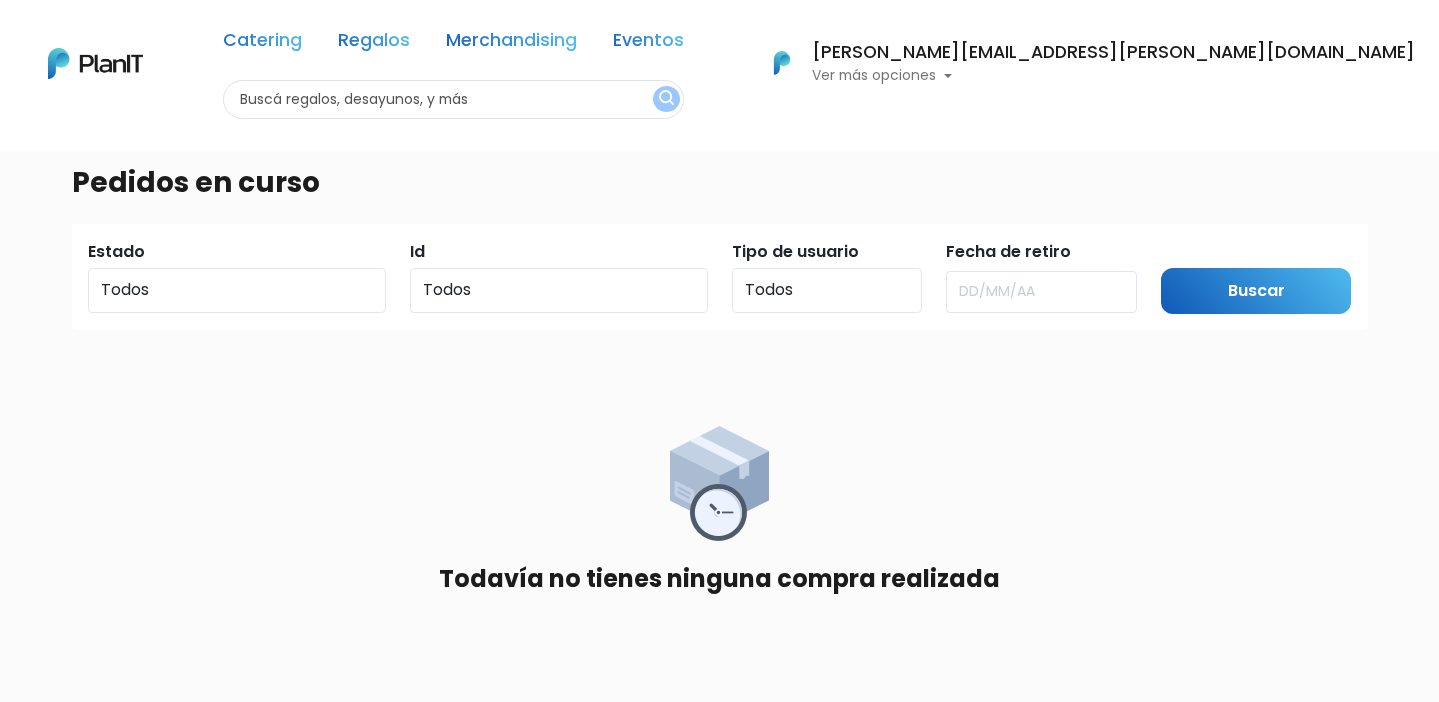 click on "Ver más opciones" at bounding box center (1113, 76) 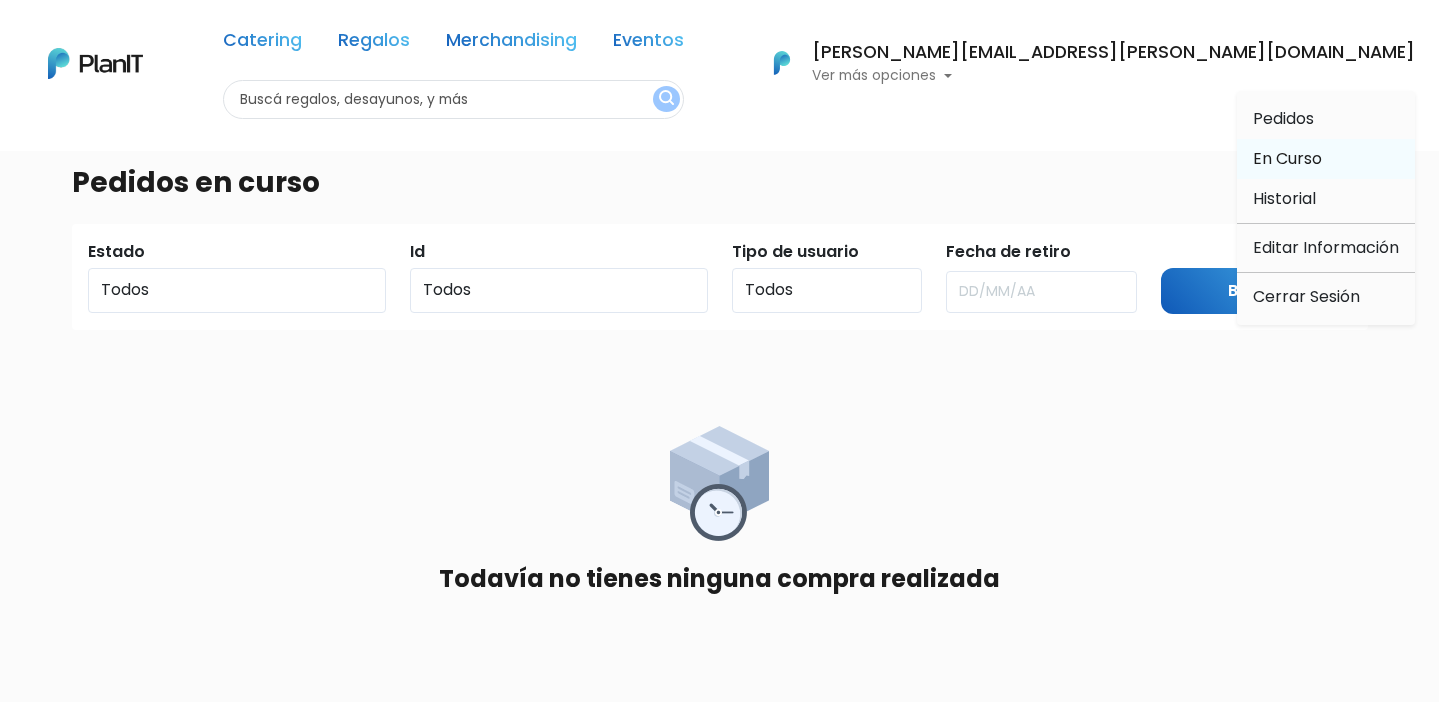click on "En Curso" at bounding box center [1287, 158] 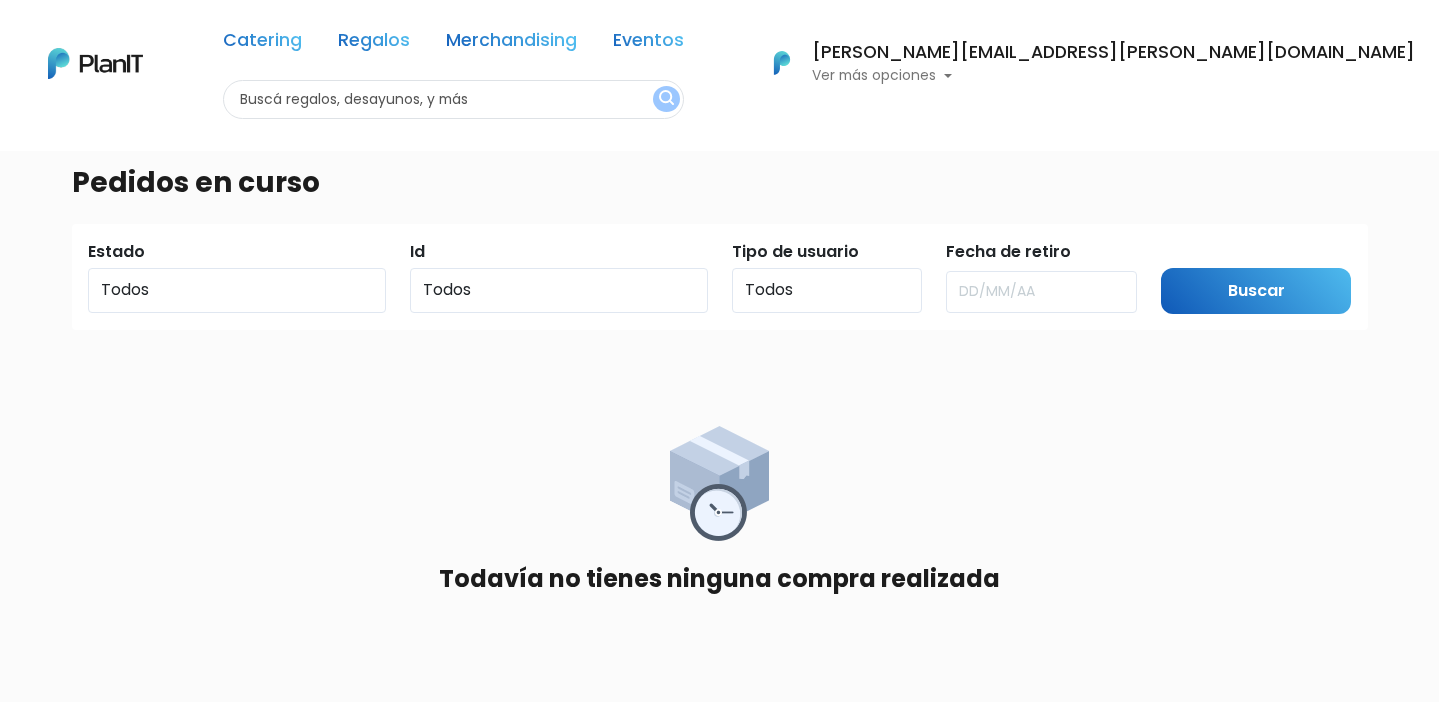 scroll, scrollTop: 0, scrollLeft: 0, axis: both 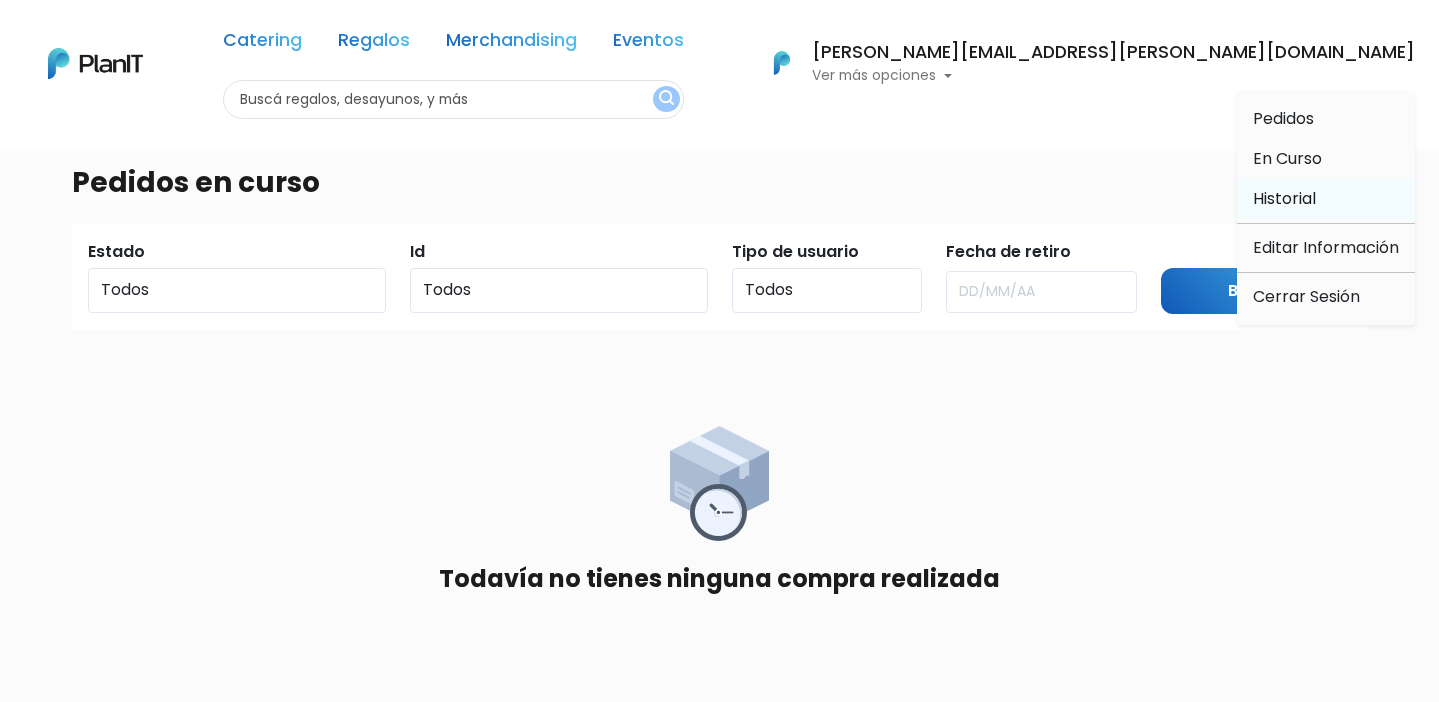 click on "Historial" at bounding box center [1284, 198] 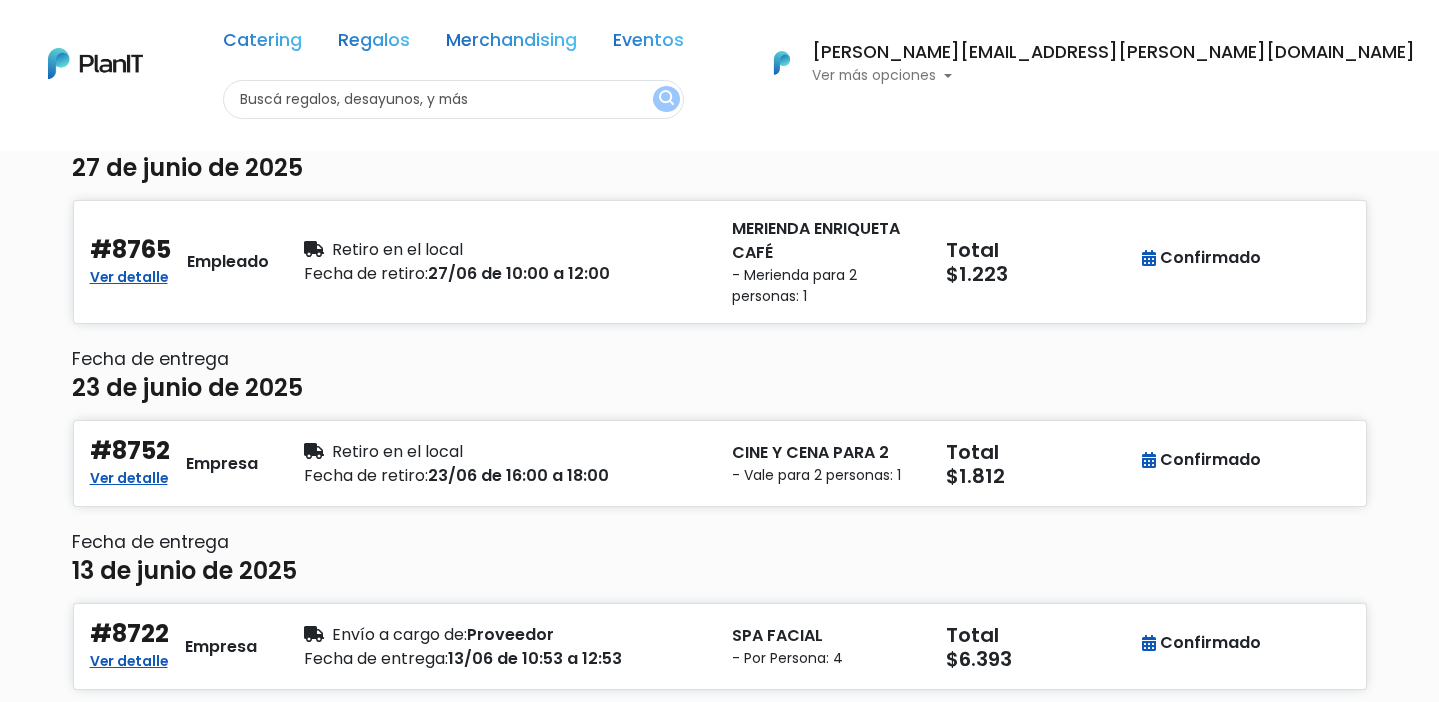 scroll, scrollTop: 225, scrollLeft: 0, axis: vertical 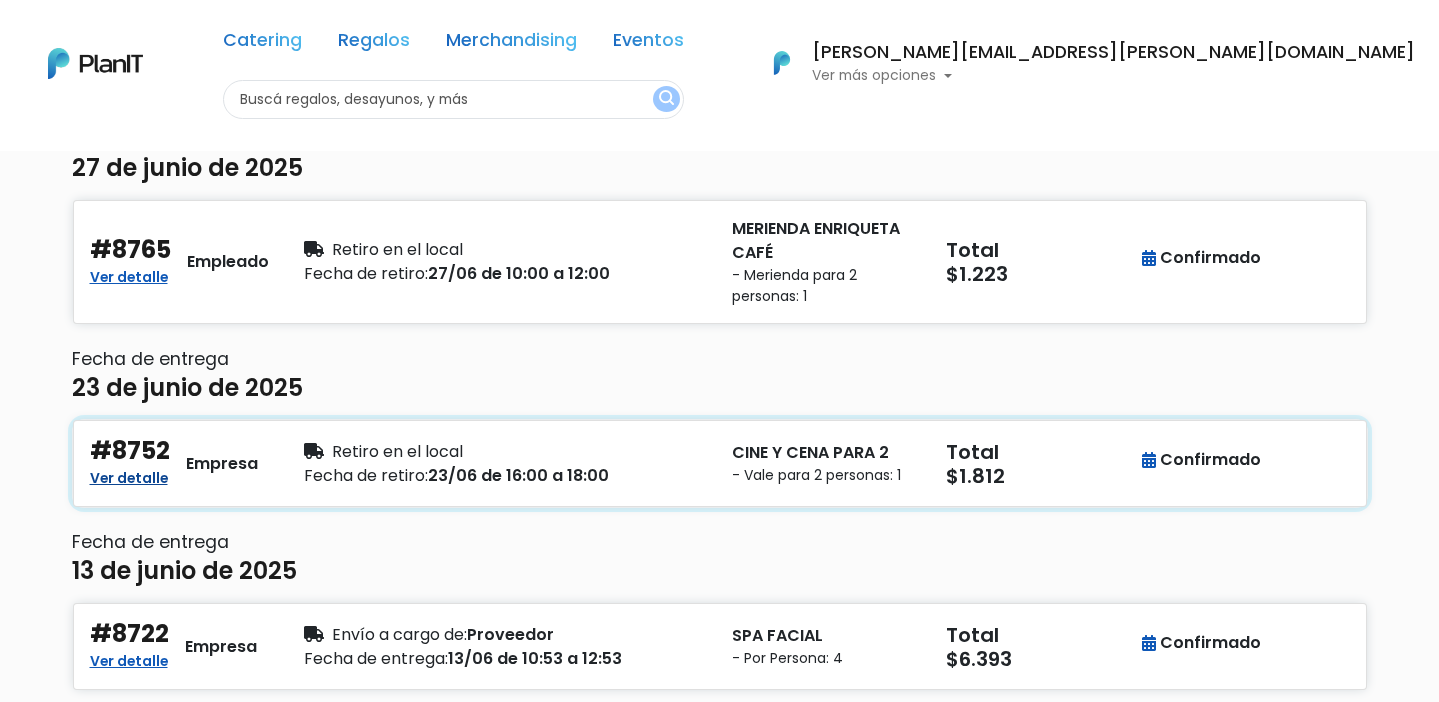 click on "Ver detalle" at bounding box center (129, 476) 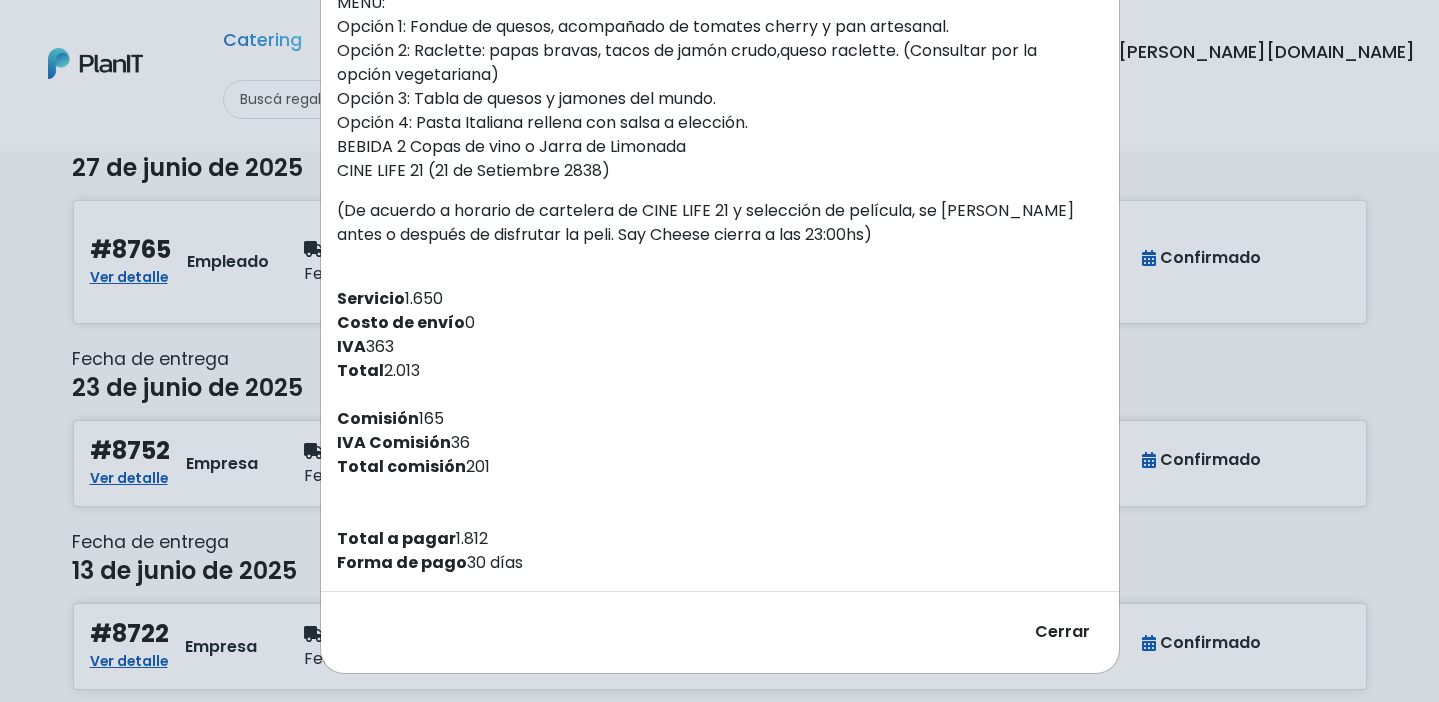scroll, scrollTop: 0, scrollLeft: 0, axis: both 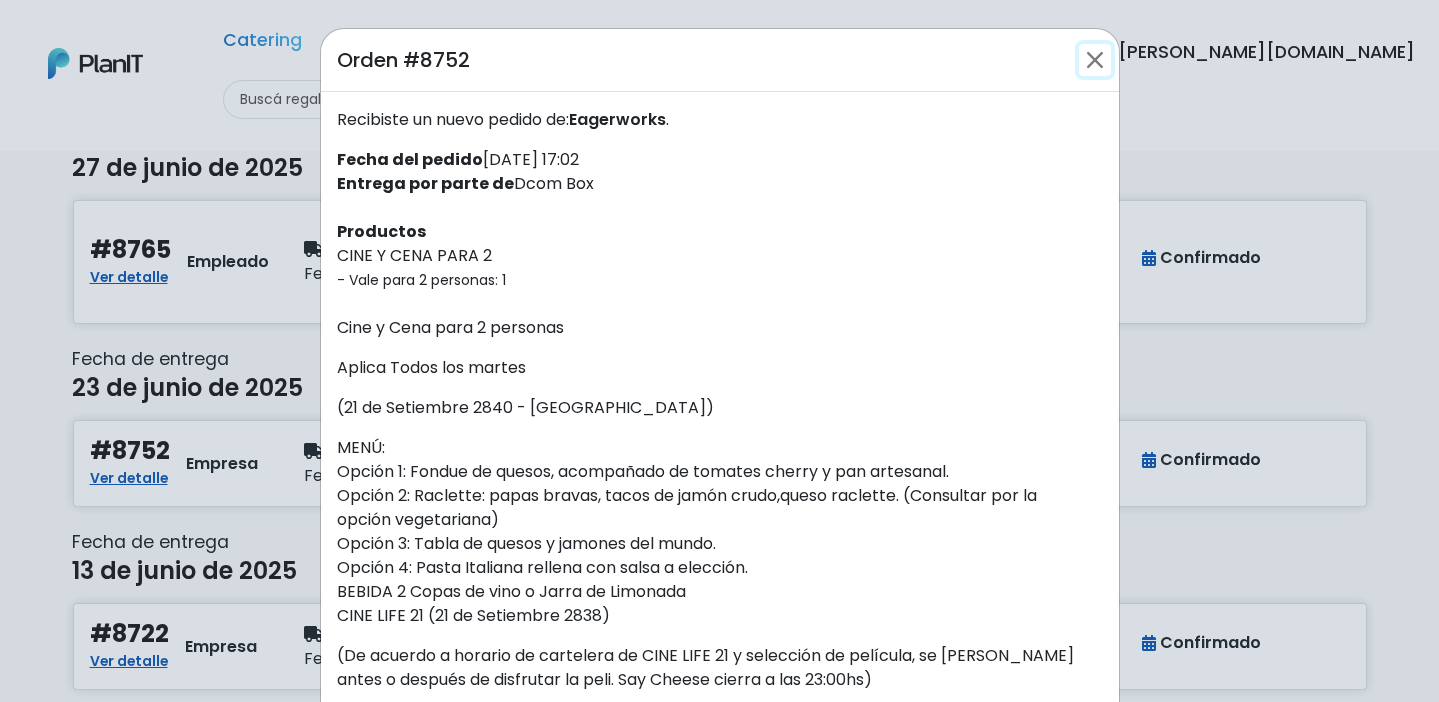 click at bounding box center [1095, 60] 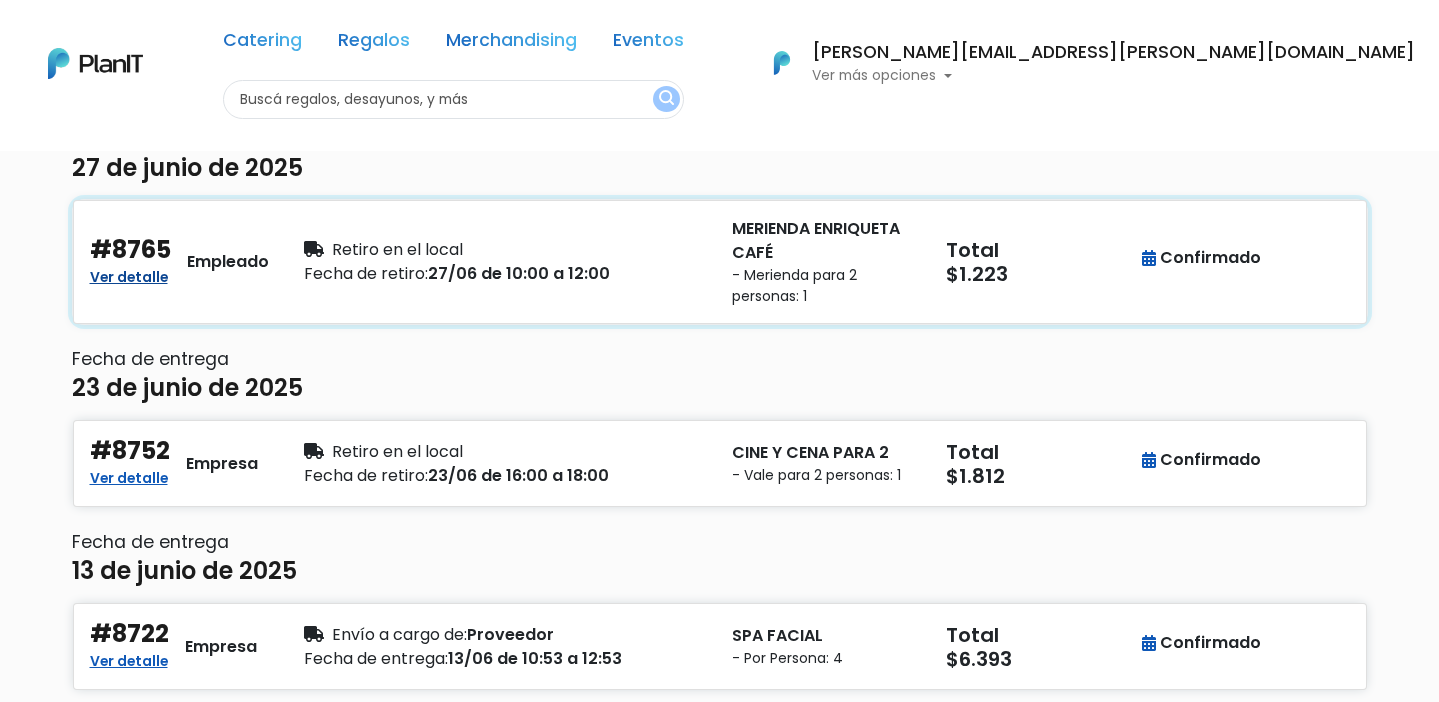 click on "Ver detalle" at bounding box center [129, 275] 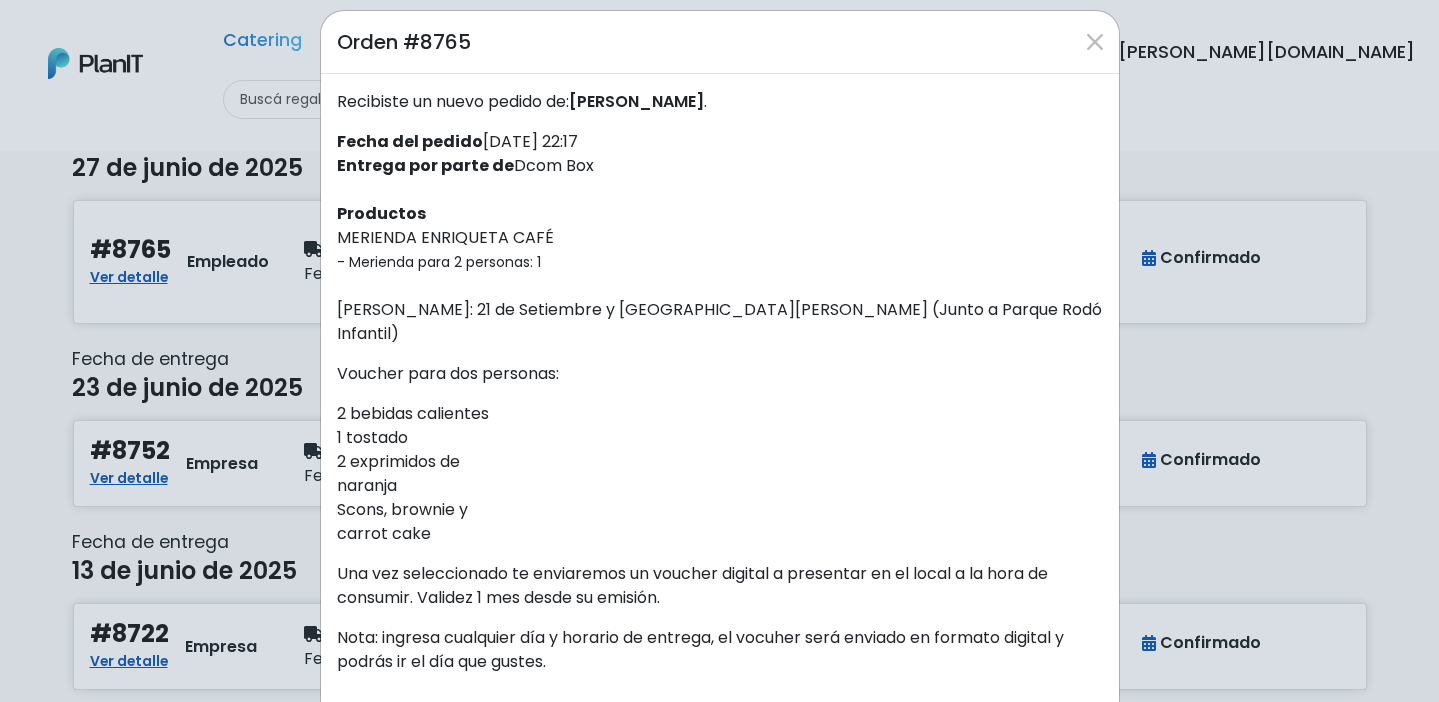 scroll, scrollTop: 24, scrollLeft: 0, axis: vertical 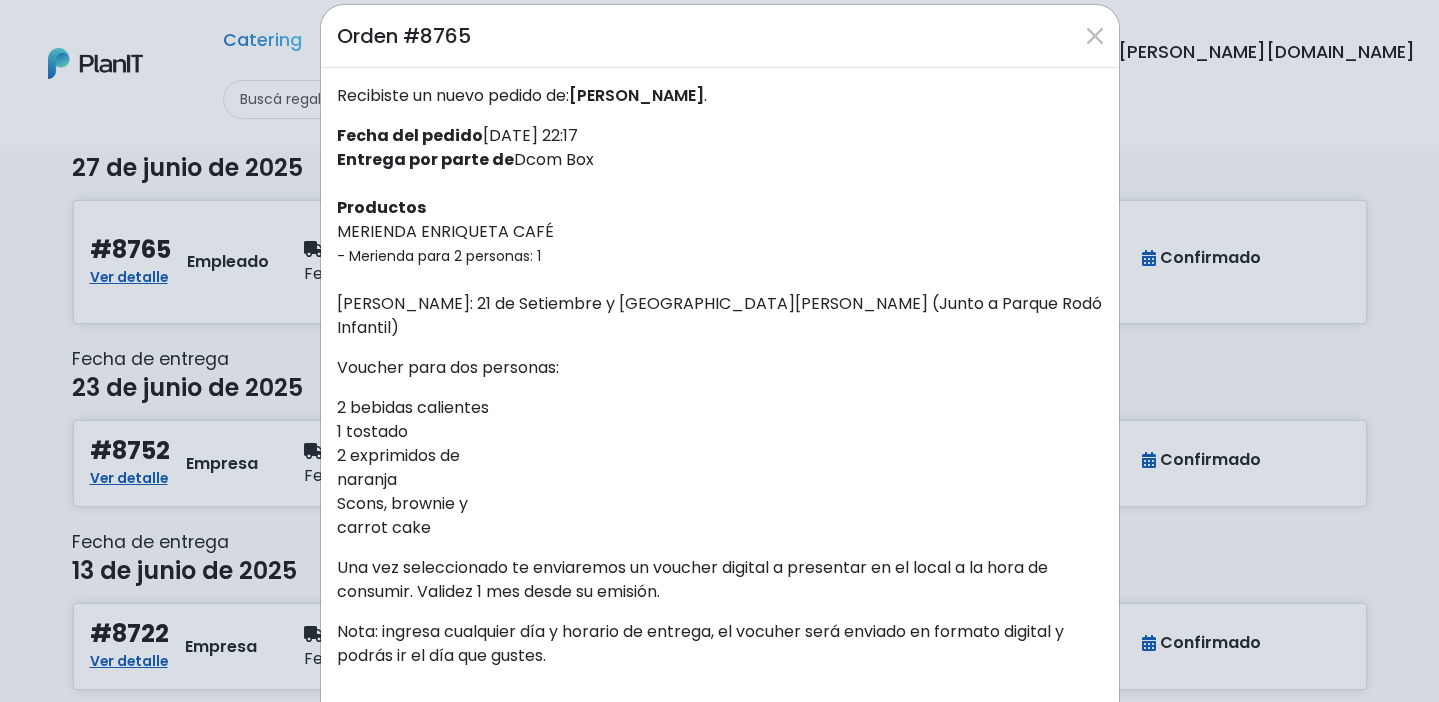 click on "Orden #8765
Recibiste un nuevo pedido de:  [PERSON_NAME] .
Fecha del pedido
[DATE] 22:17
Entrega por parte de  Dcom Box
Productos
[PERSON_NAME] CAFÉ
- Merienda para 2 personas: 1
[PERSON_NAME]: 21 de Setiembre y [GEOGRAPHIC_DATA][PERSON_NAME] (Junto a Parque Rodó Infantil)
Voucher para dos personas:
2 bebidas calientes
1 tostado
2 exprimidos de
naranja
Scons, brownie y
carrot cake
Una vez seleccionado te enviaremos un voucher digital a presentar en el local a la hora de consumir. Validez 1 mes desde su emisión.
Nota: ingresa cualquier día y horario de entrega, el vocuher será enviado en formato digital y podrás ir el día que gustes.
Servicio
1.113
Costo de envío
0
IVA" at bounding box center [719, 351] 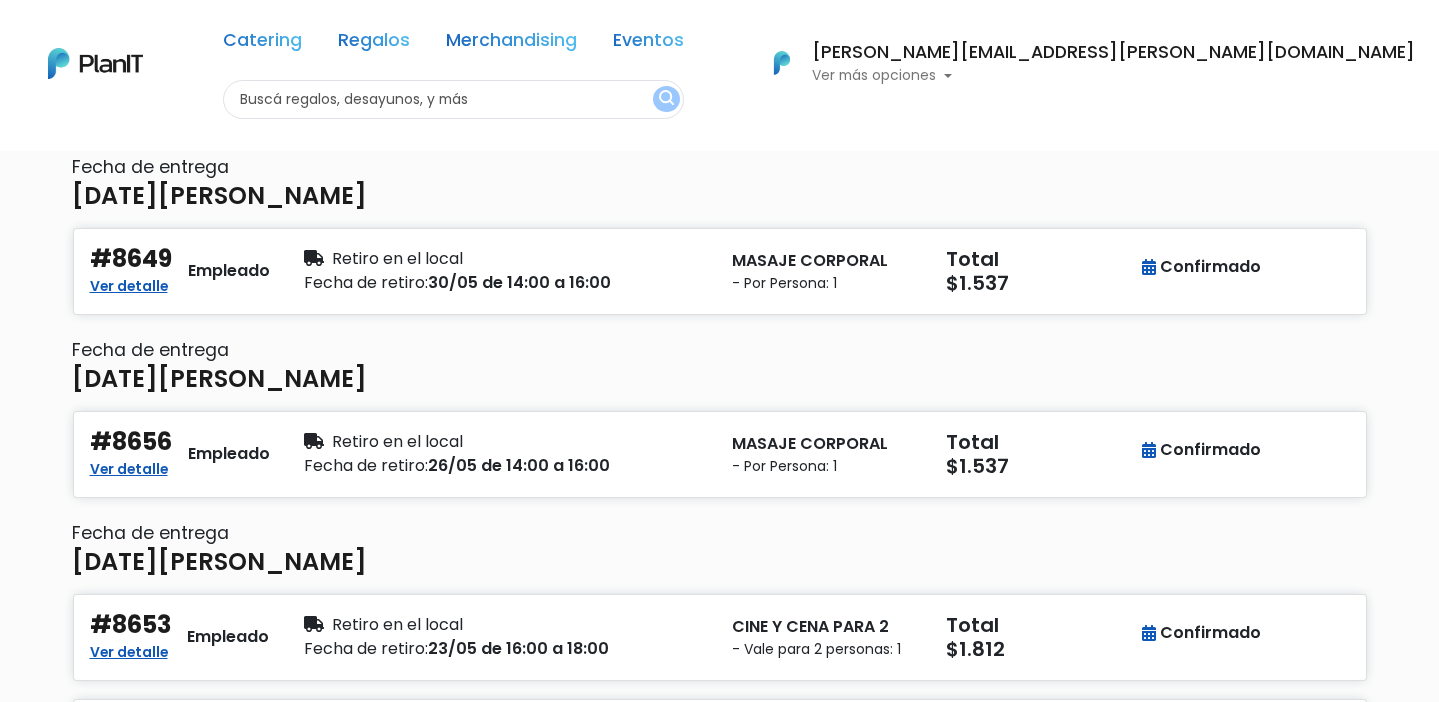 scroll, scrollTop: 1213, scrollLeft: 0, axis: vertical 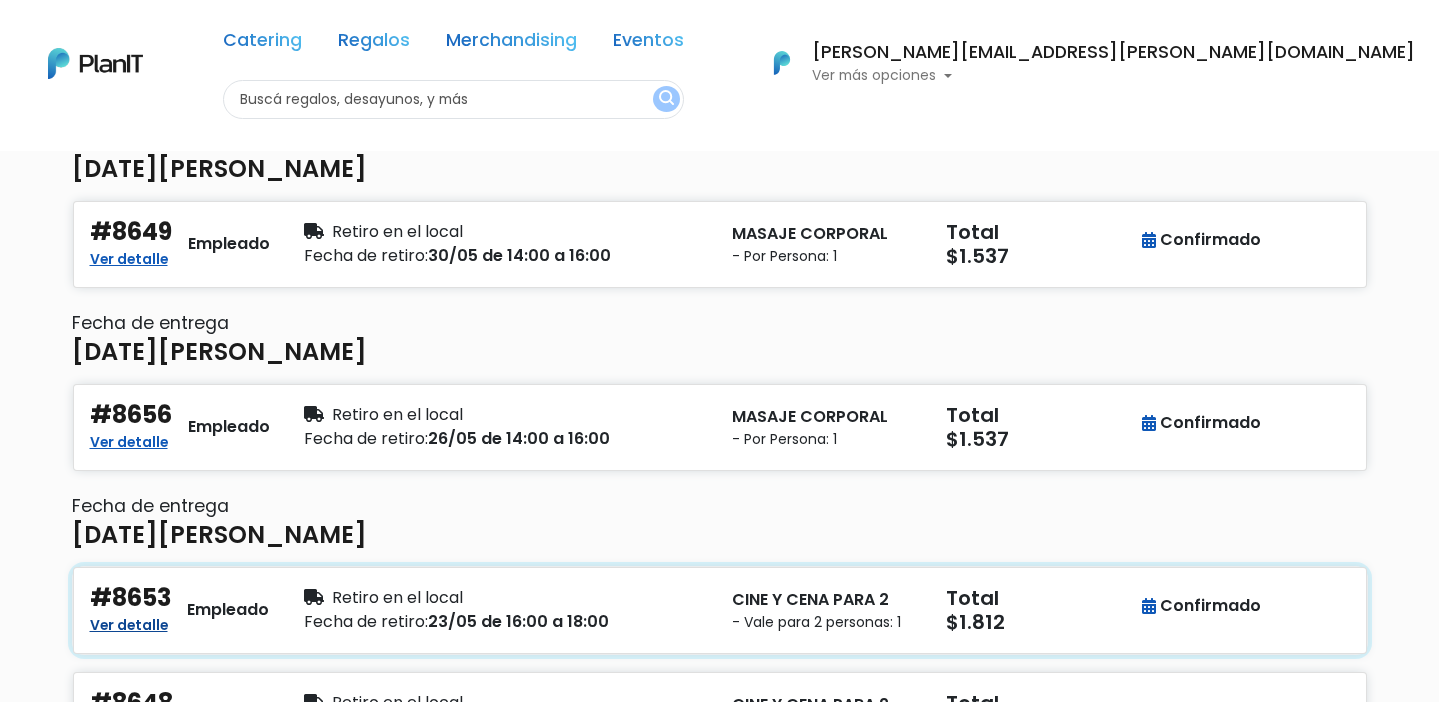 click on "Ver detalle" at bounding box center [129, 623] 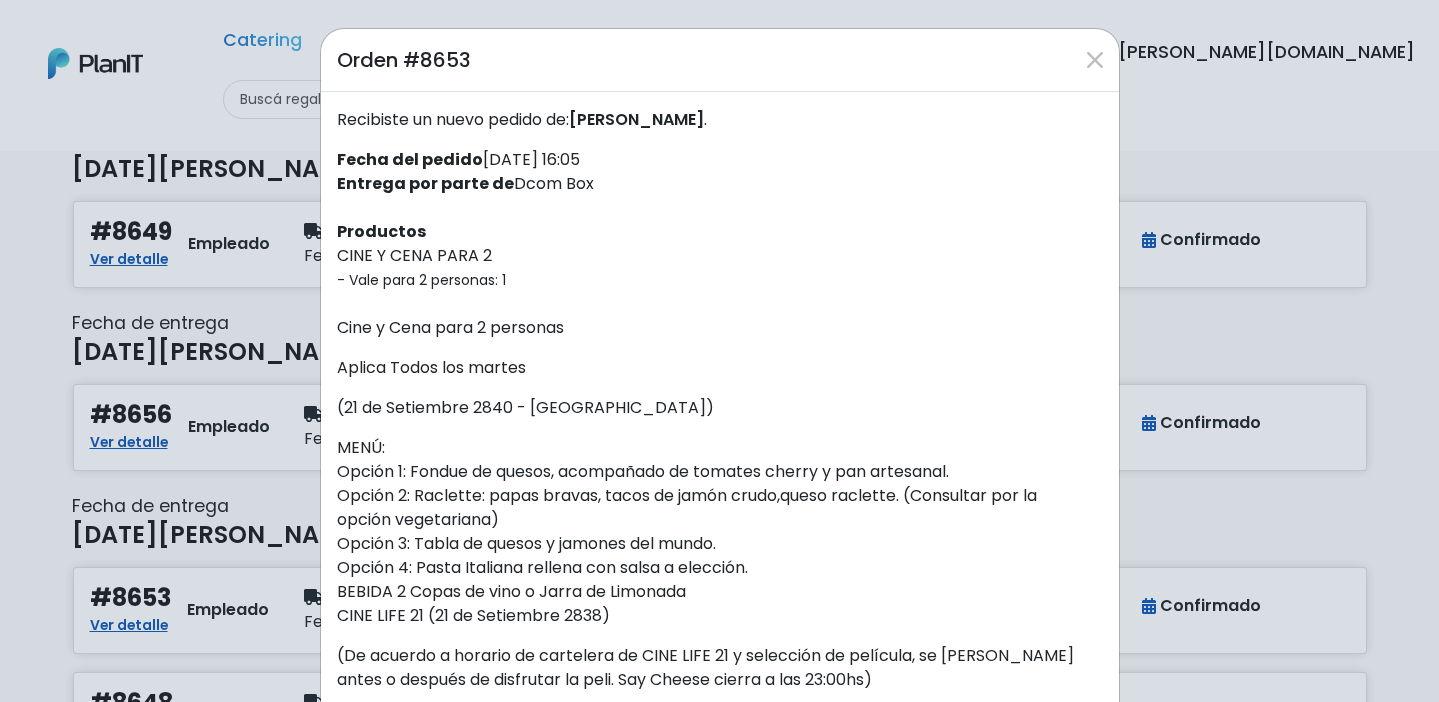 click on "Orden #8653
Recibiste un nuevo pedido de:  [PERSON_NAME] .
Fecha del pedido
[DATE] 16:05
Entrega por parte de  Dcom Box
Productos
CINE Y CENA PARA 2
- Vale para 2 personas: 1
Cine y Cena para 2 personas
Aplica Todos los [DATE]
(21 de Setiembre 2840 - [GEOGRAPHIC_DATA])
MENÚ:
Opción 1: Fondue de quesos, acompañado de tomates cherry y pan artesanal.
Opción 2: Raclette: papas bravas, tacos de jamón crudo,queso raclette. (Consultar por la
opción vegetariana)
Opción 3: Tabla de quesos y jamones del mundo.
Opción 4: Pasta Italiana rellena con salsa a elección.
BEBIDA 2 Copas de vino o Jarra de Limonada
CINE LIFE 21 (21 de Setiembre 2838)
(De acuerdo a horario de cartelera de CINE LIFE 21 y selección de película, se [PERSON_NAME]
Servicio" at bounding box center [719, 351] 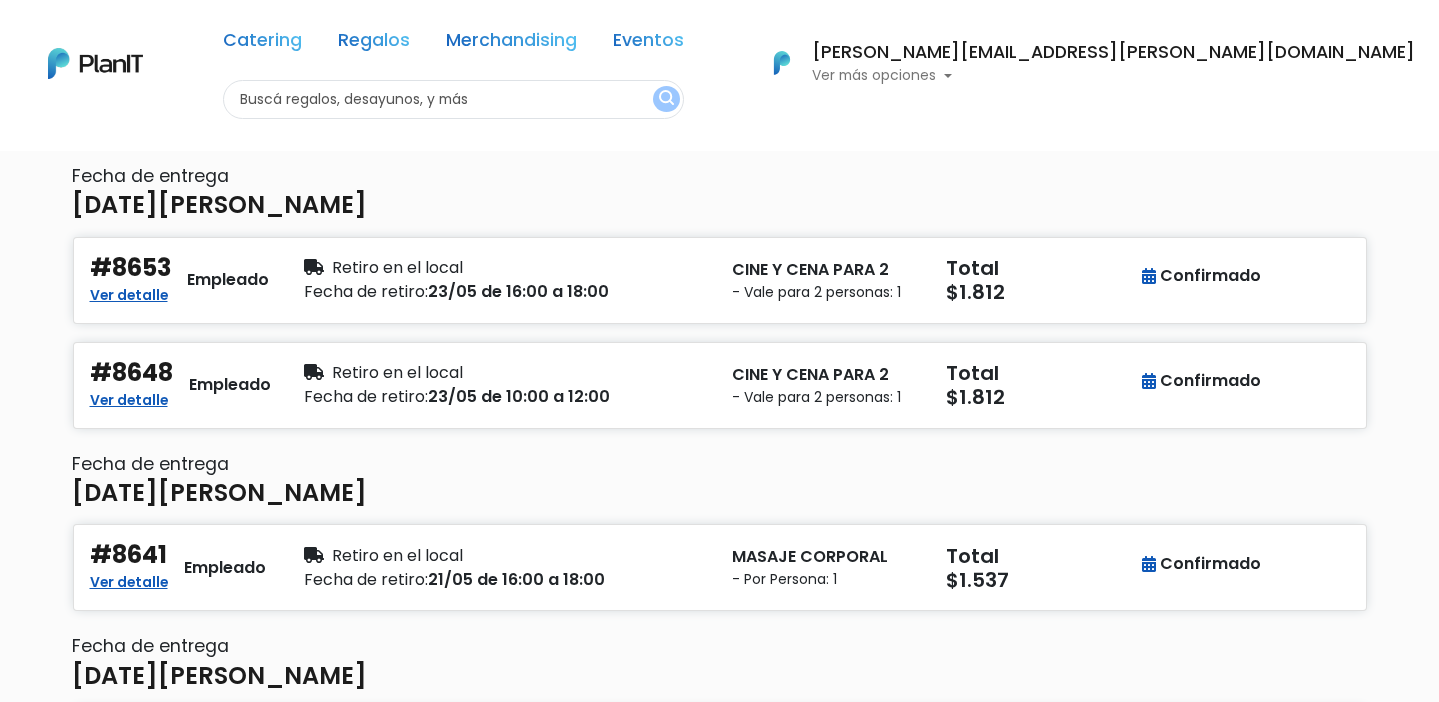 scroll, scrollTop: 1555, scrollLeft: 0, axis: vertical 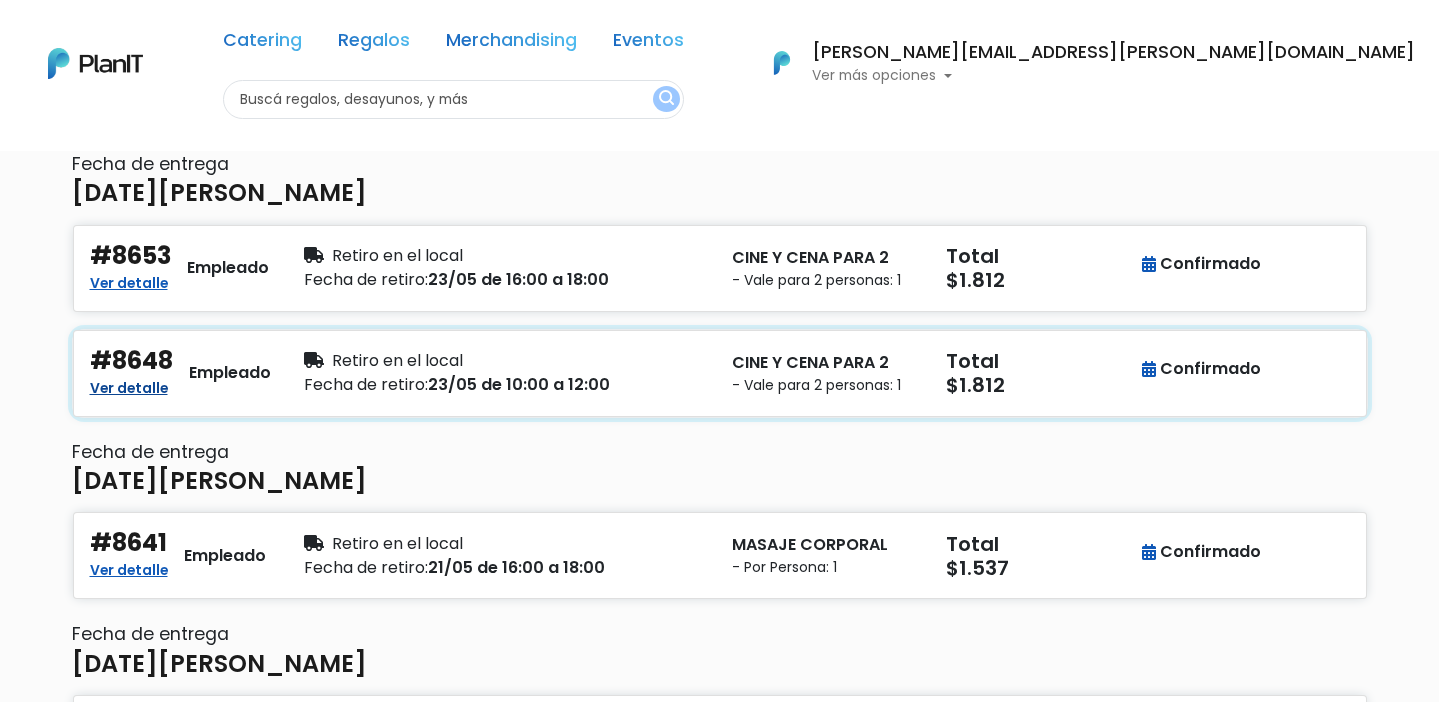 click on "Ver detalle" at bounding box center (129, 386) 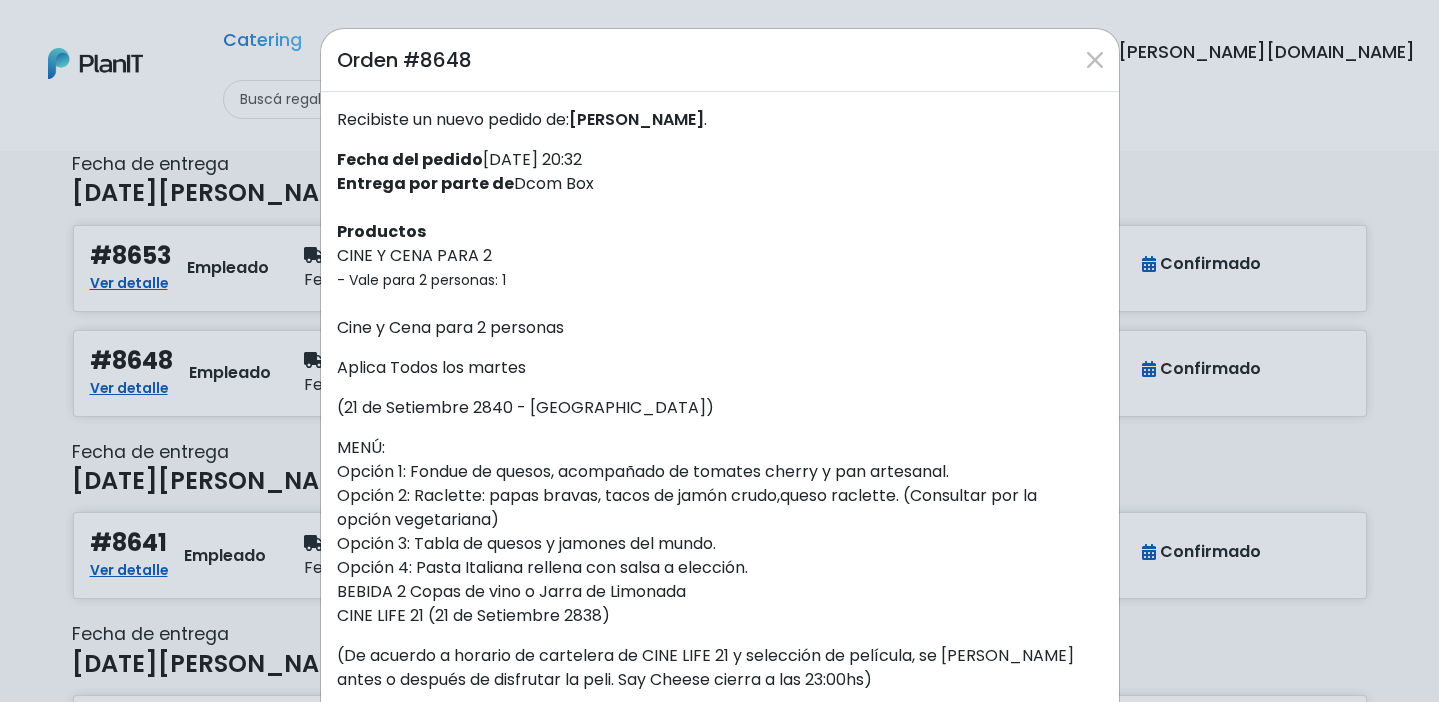 click on "Orden #8648
Recibiste un nuevo pedido de:  [PERSON_NAME] .
Fecha del pedido
[DATE] 20:32
Entrega por parte de  Dcom Box
Productos
CINE Y CENA PARA 2
- Vale para 2 personas: 1
Cine y Cena para 2 personas
Aplica Todos los [DATE]
(21 de Setiembre 2840 - [GEOGRAPHIC_DATA])
MENÚ:
Opción 1: Fondue de quesos, acompañado de tomates cherry y pan artesanal.
Opción 2: Raclette: papas bravas, tacos de jamón crudo,queso raclette. (Consultar por la
opción vegetariana)
Opción 3: Tabla de quesos y jamones del mundo.
Opción 4: Pasta Italiana rellena con salsa a elección.
BEBIDA 2 Copas de vino o Jarra de Limonada
CINE LIFE 21 (21 de Setiembre 2838)
(De acuerdo a horario de cartelera de CINE LIFE 21 y selección de película, se [PERSON_NAME]
IVA" at bounding box center (719, 351) 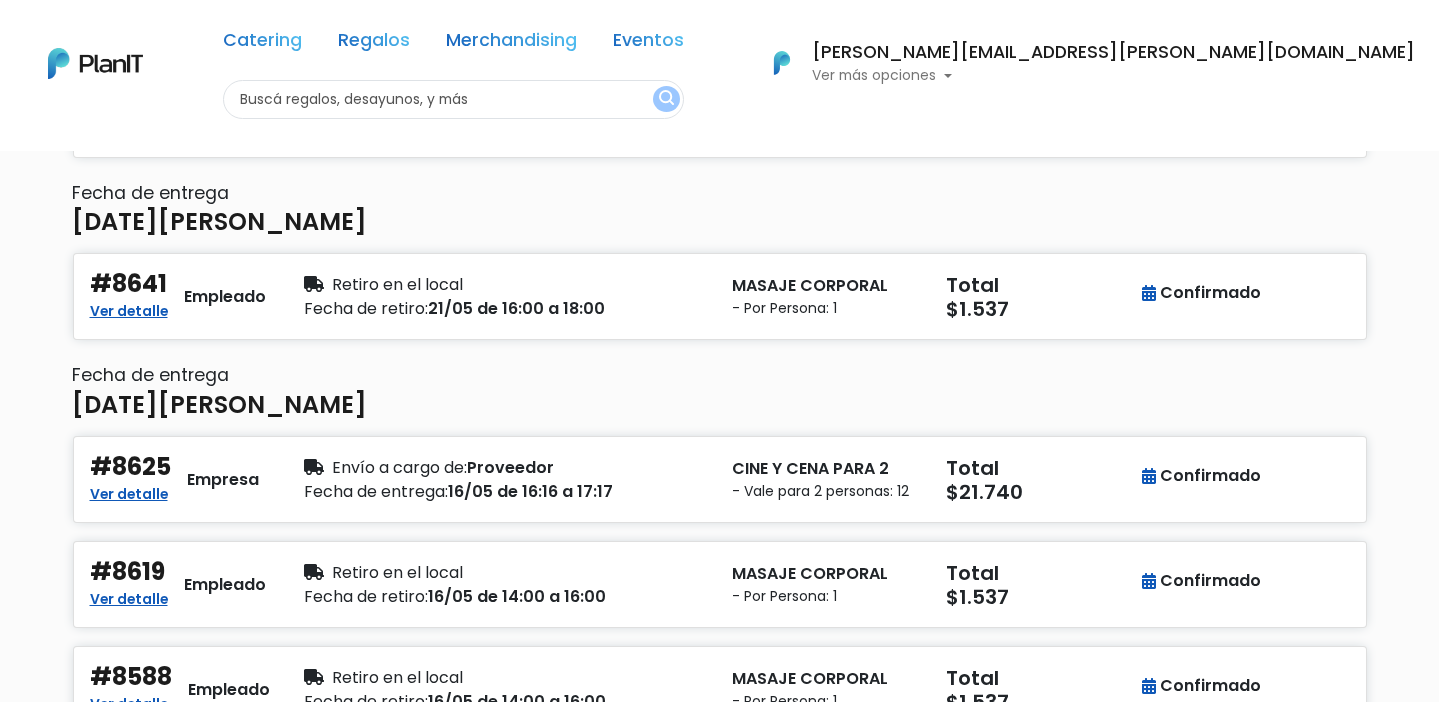 scroll, scrollTop: 1820, scrollLeft: 0, axis: vertical 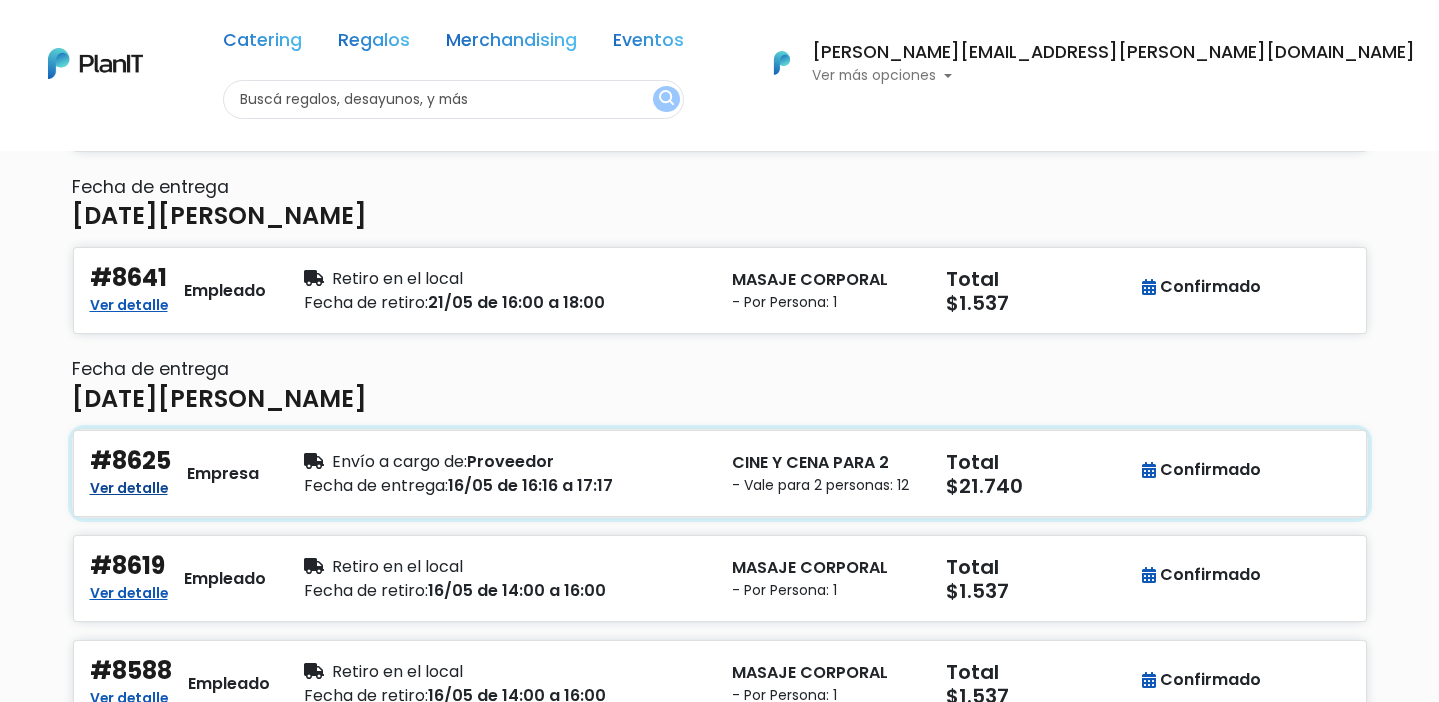 click on "Ver detalle" at bounding box center [129, 486] 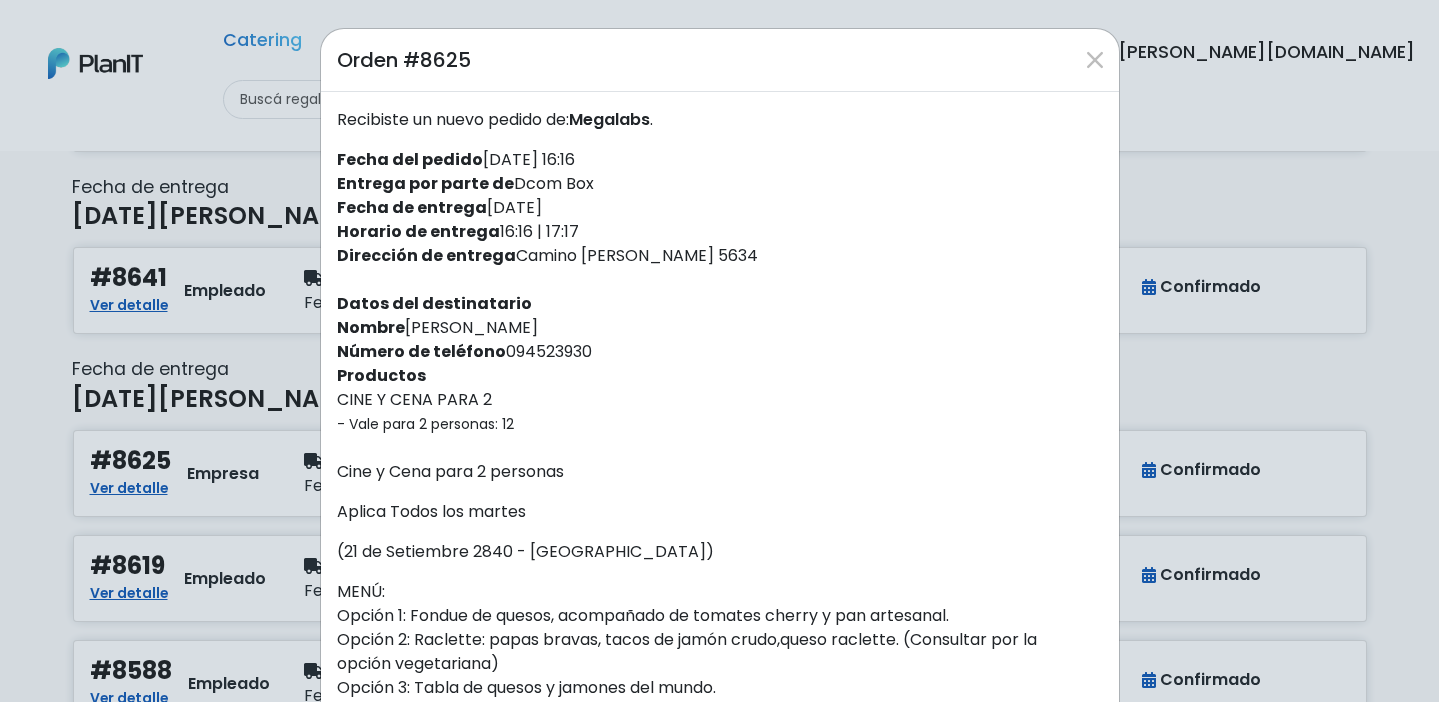 click on "Orden #8625
Recibiste un nuevo pedido de:  Megalabs .
Fecha del pedido
[DATE] 16:16
Entrega por parte de  Dcom Box
Fecha de entrega
[DATE]
[PERSON_NAME] de entrega
16:16
|
17:17
Dirección de entrega
Camino [PERSON_NAME] 5634
Datos del destinatario
Nombre
[PERSON_NAME]
Número de teléfono
[PHONE_NUMBER]
Productos
CINE Y CENA PARA 2
- Vale para 2 personas: 12
Cine y Cena para 2 personas
Aplica Todos los [DATE]
(21 de Setiembre 2840 - [GEOGRAPHIC_DATA])
MENÚ:
opción vegetariana)
CINE LIFE 21 (21 de Setiembre 2838)" at bounding box center [719, 351] 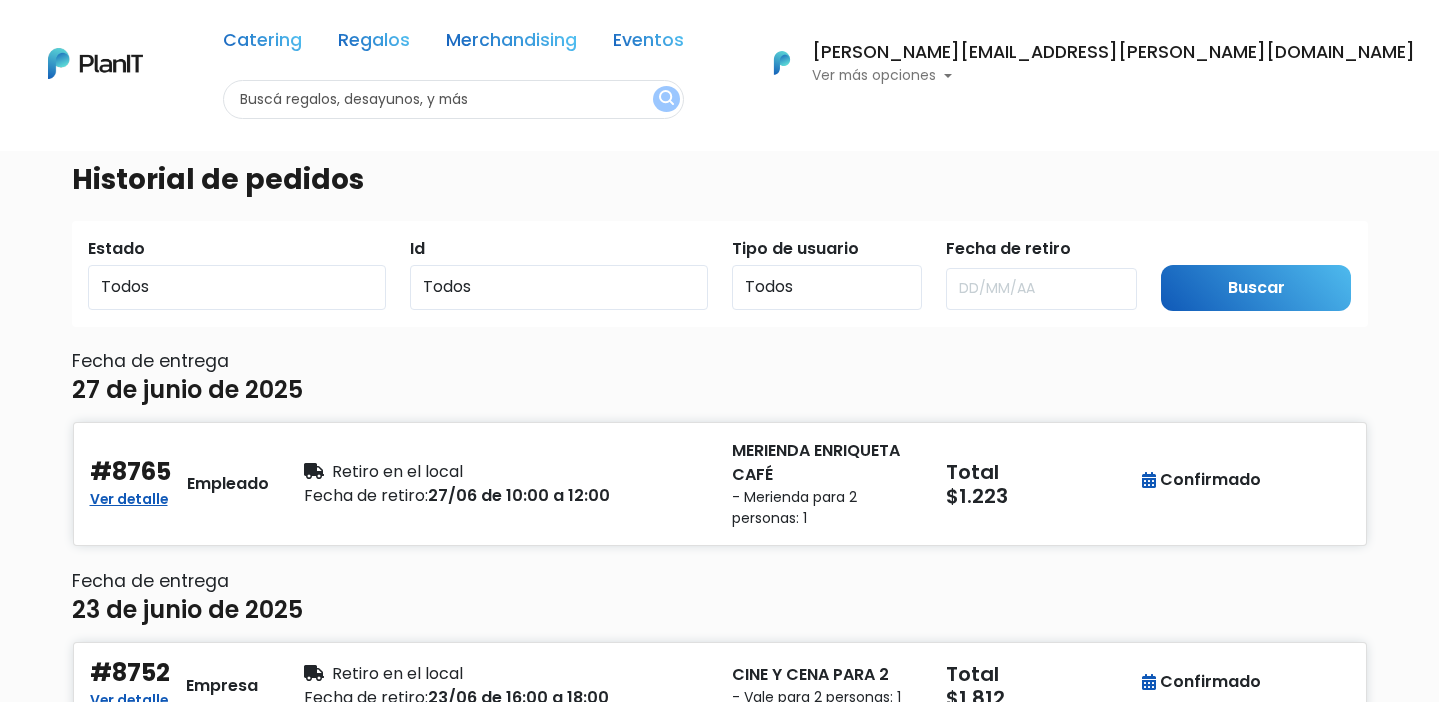 scroll, scrollTop: 37, scrollLeft: 0, axis: vertical 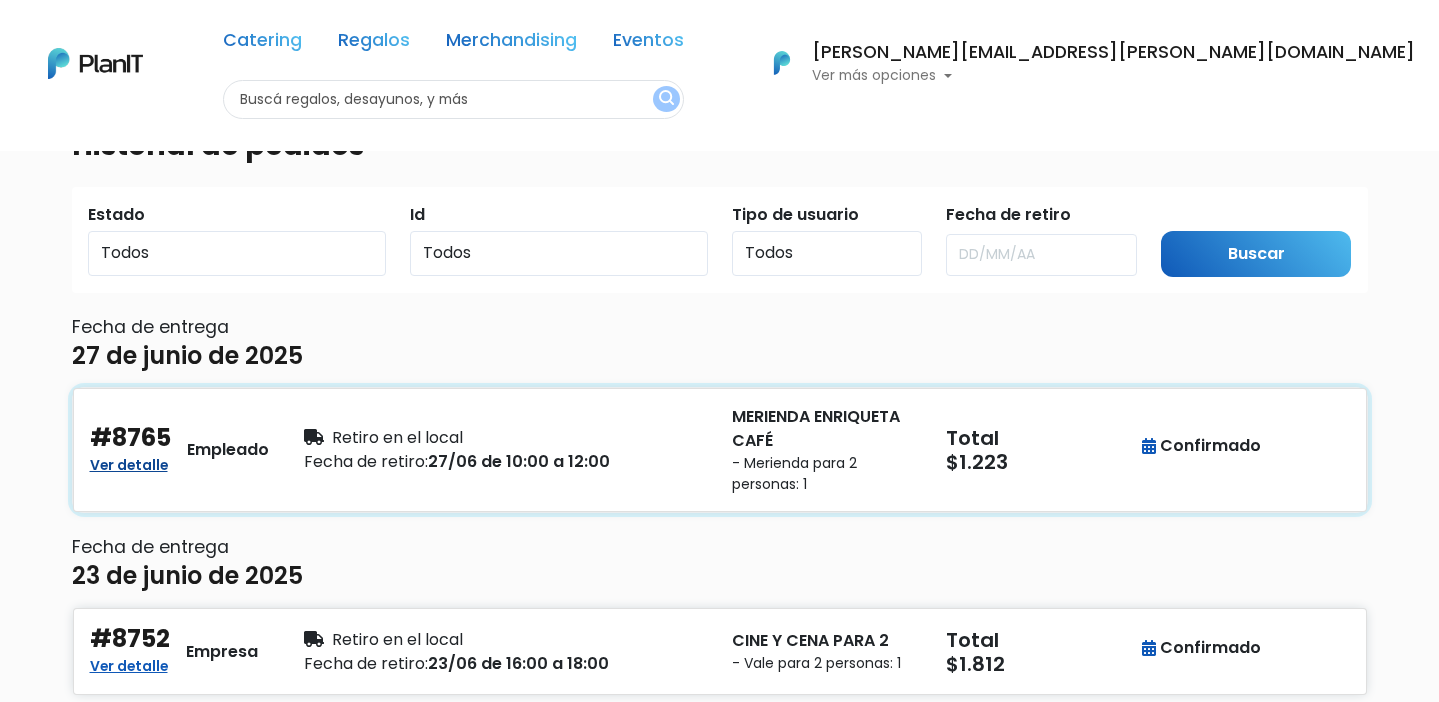 click on "Ver detalle" at bounding box center (129, 463) 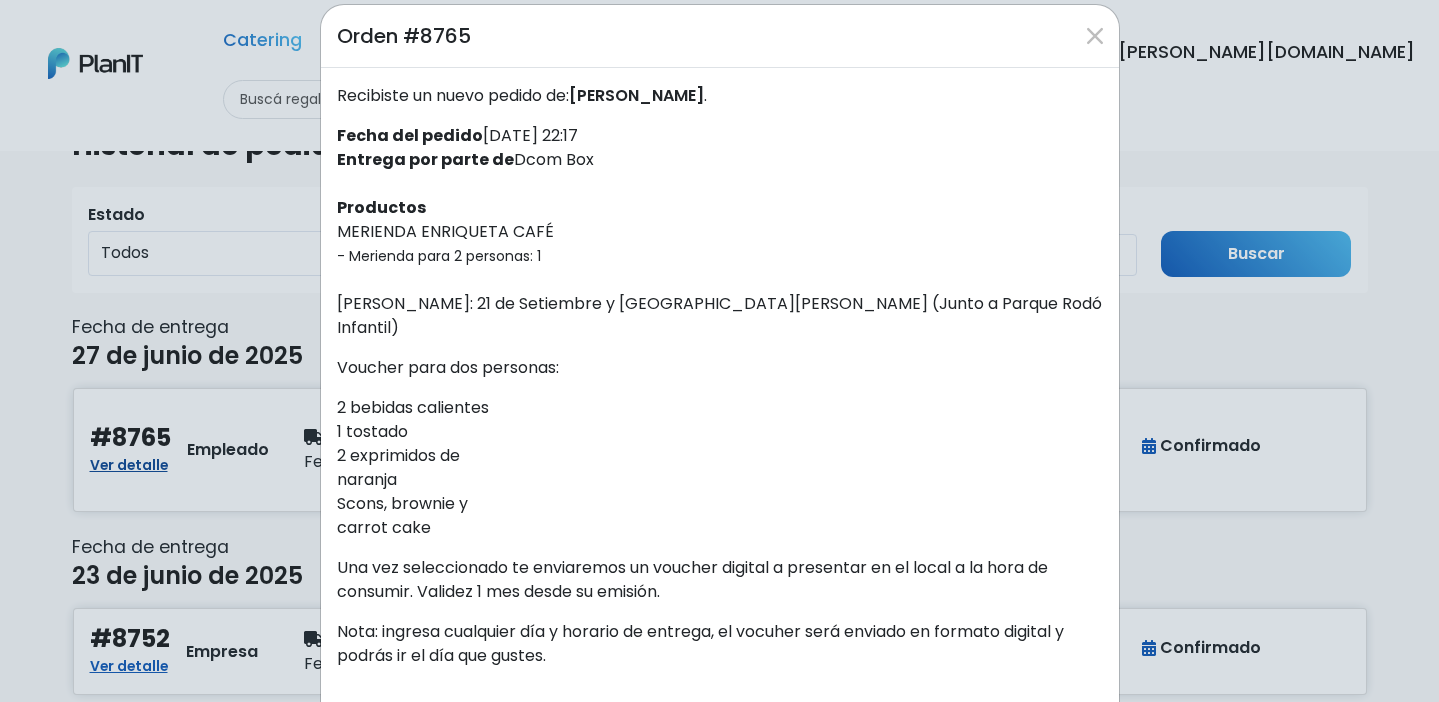 scroll, scrollTop: 0, scrollLeft: 0, axis: both 